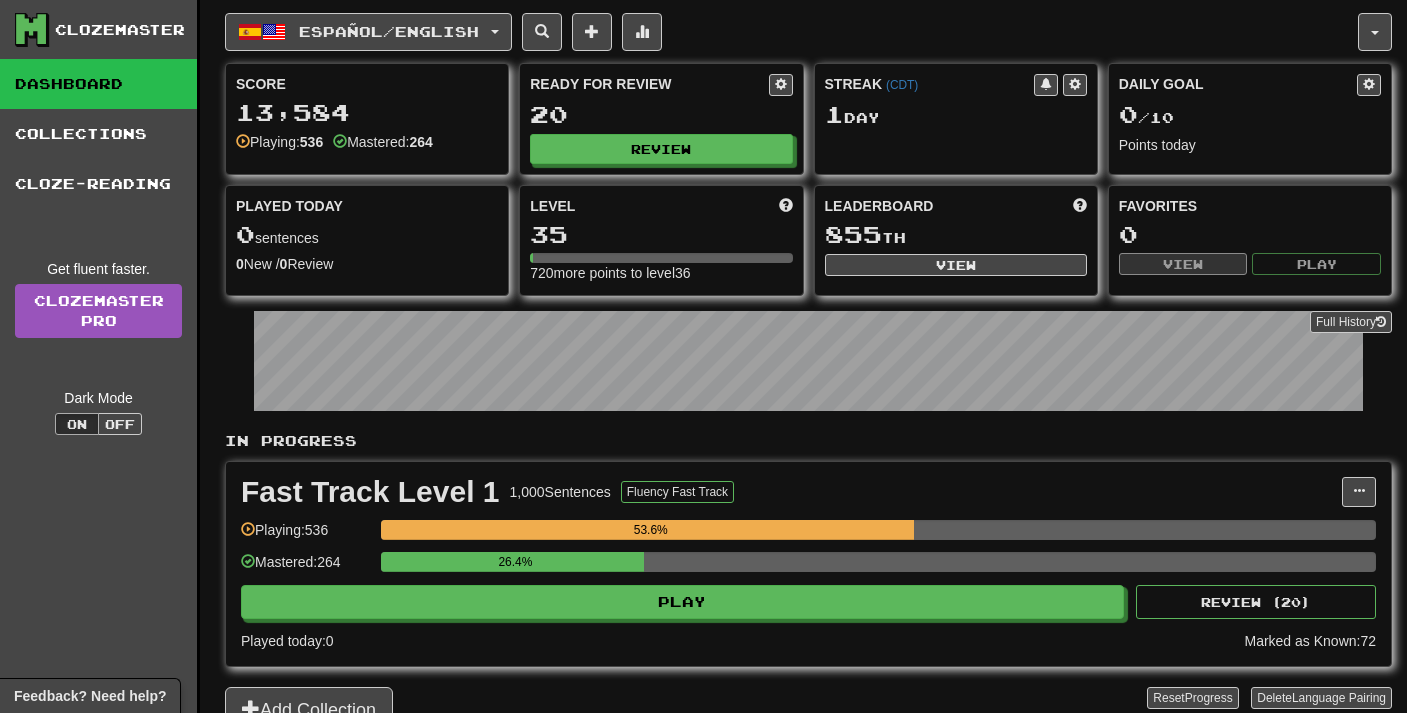 scroll, scrollTop: 0, scrollLeft: 0, axis: both 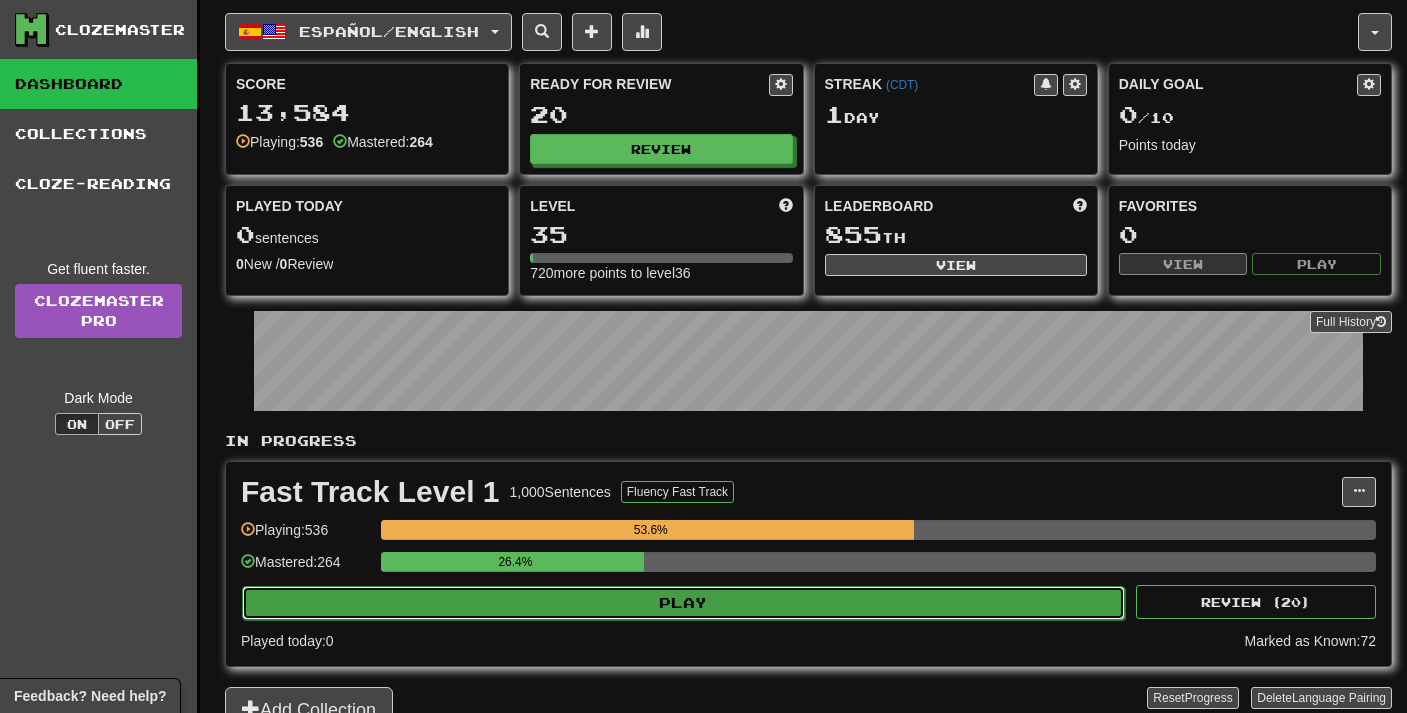 click on "Play" at bounding box center (683, 603) 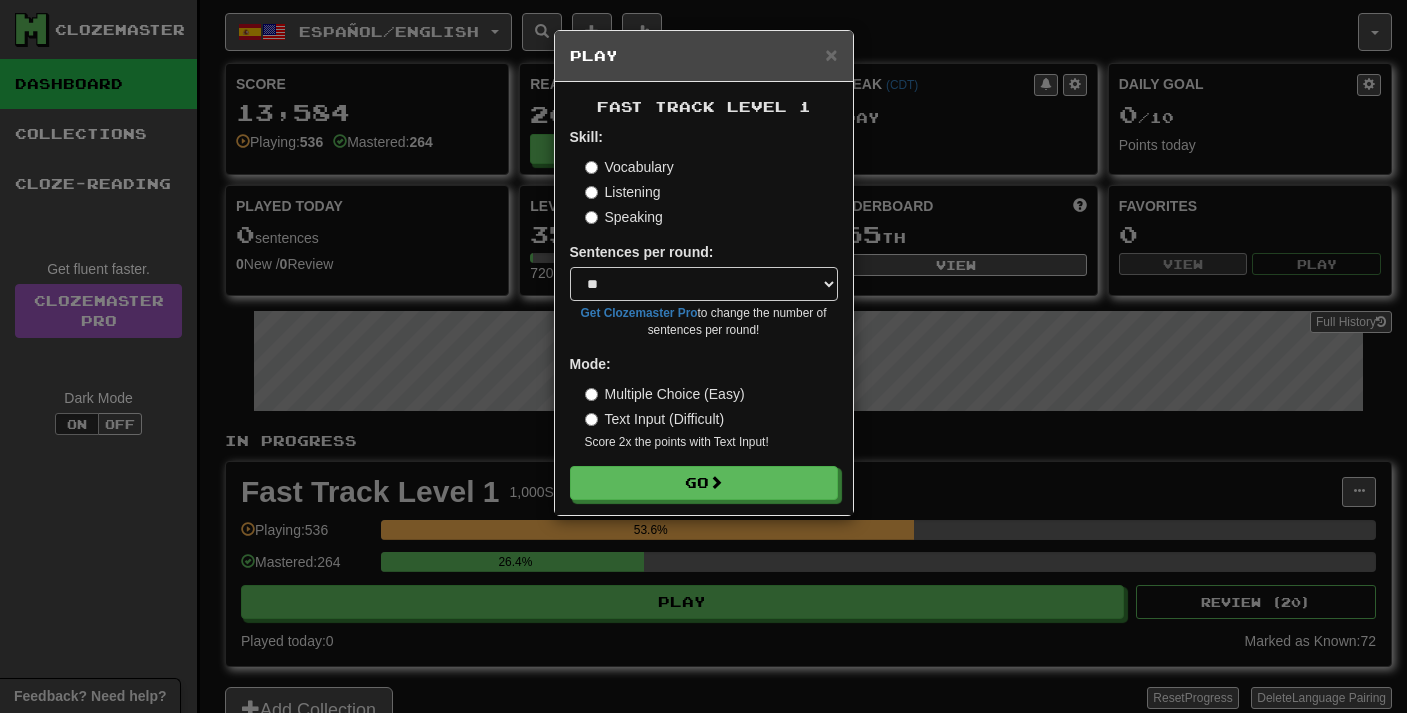 click on "Speaking" at bounding box center (624, 217) 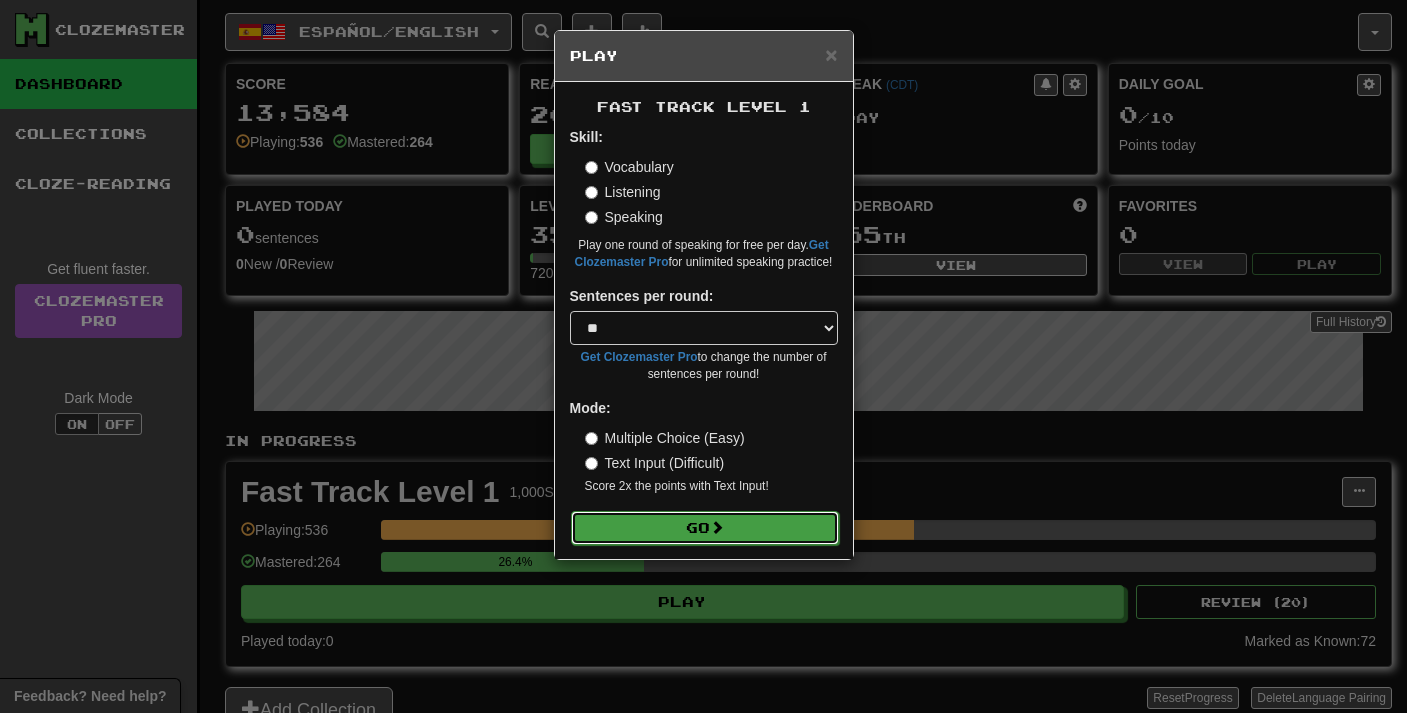 click on "Go" at bounding box center [705, 528] 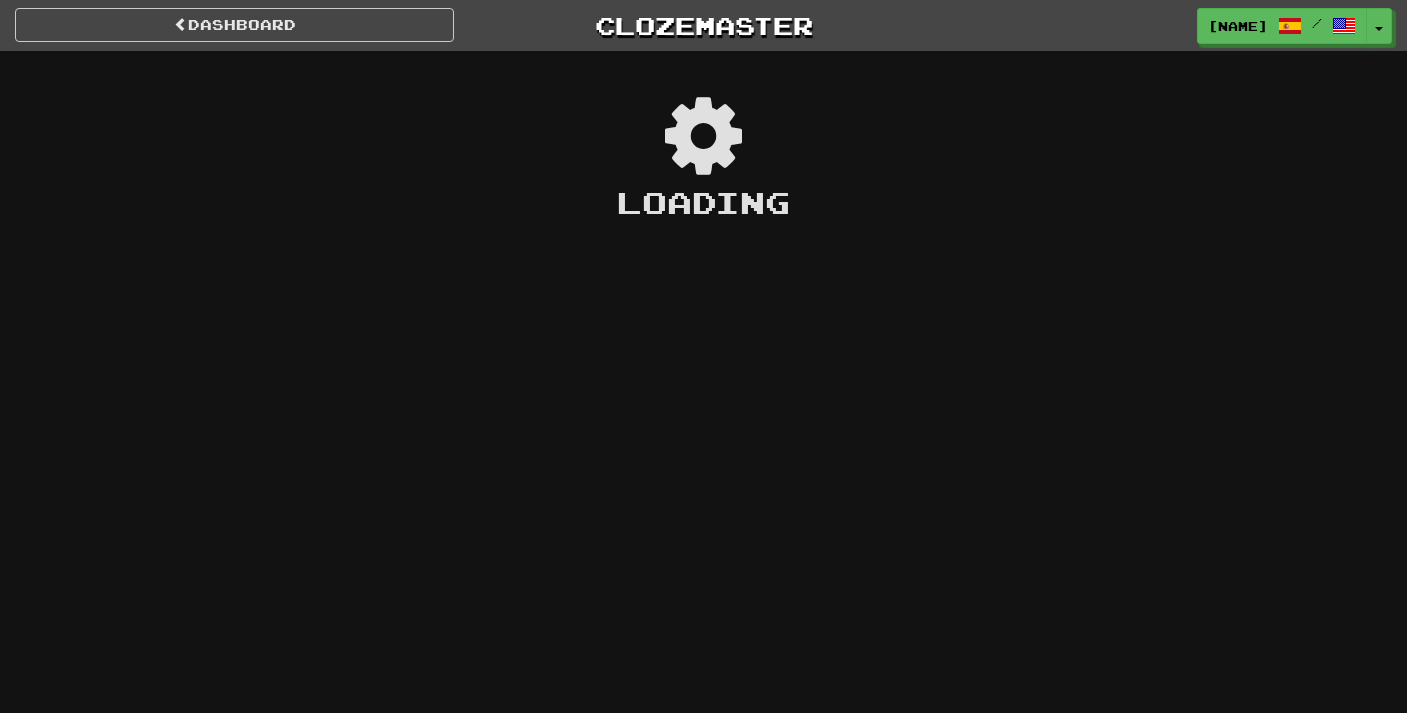scroll, scrollTop: 0, scrollLeft: 0, axis: both 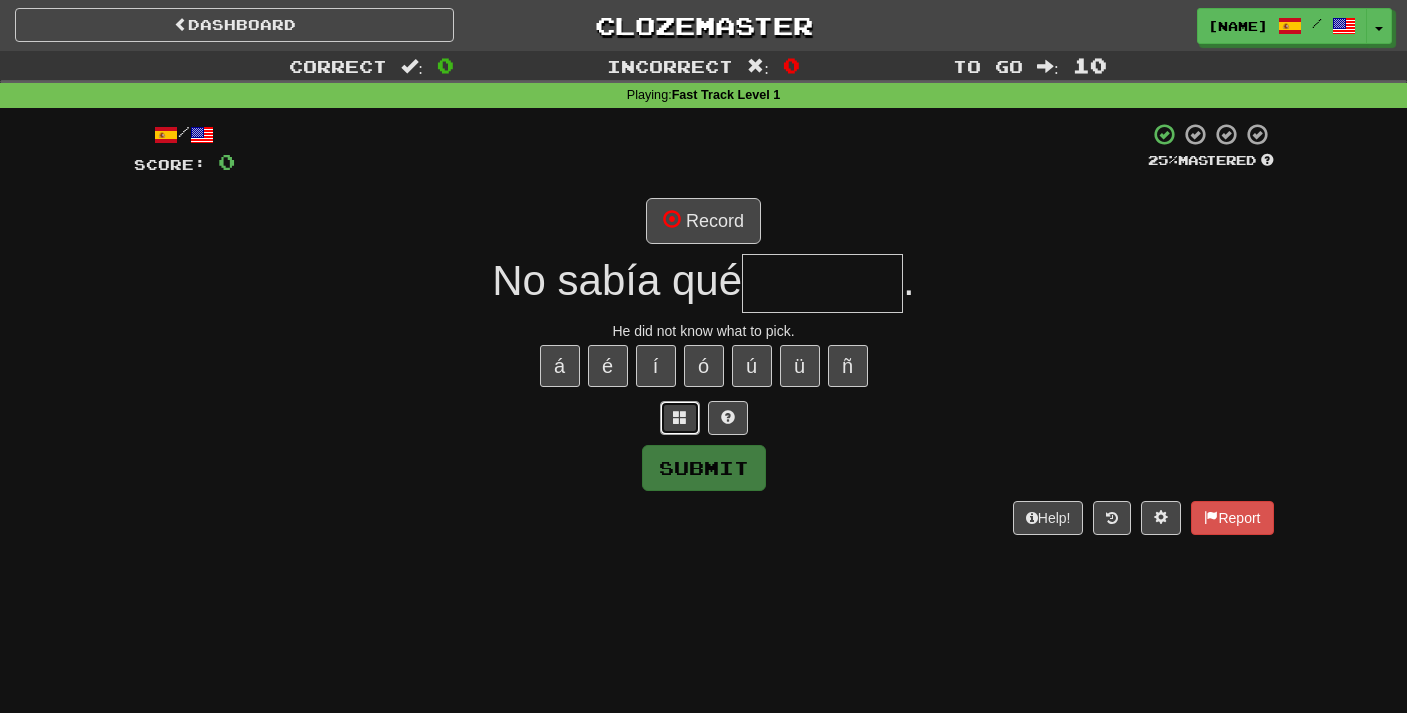 click at bounding box center (680, 417) 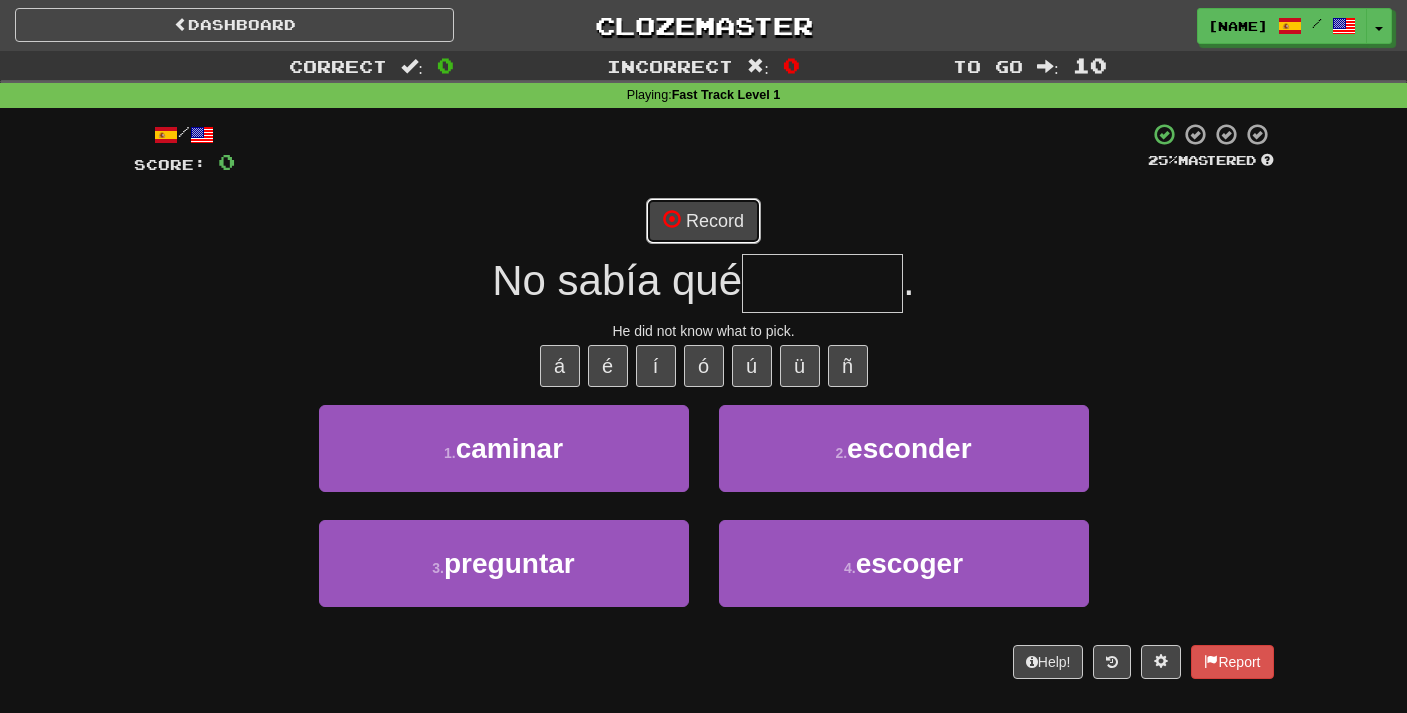 click on "Record" at bounding box center (703, 221) 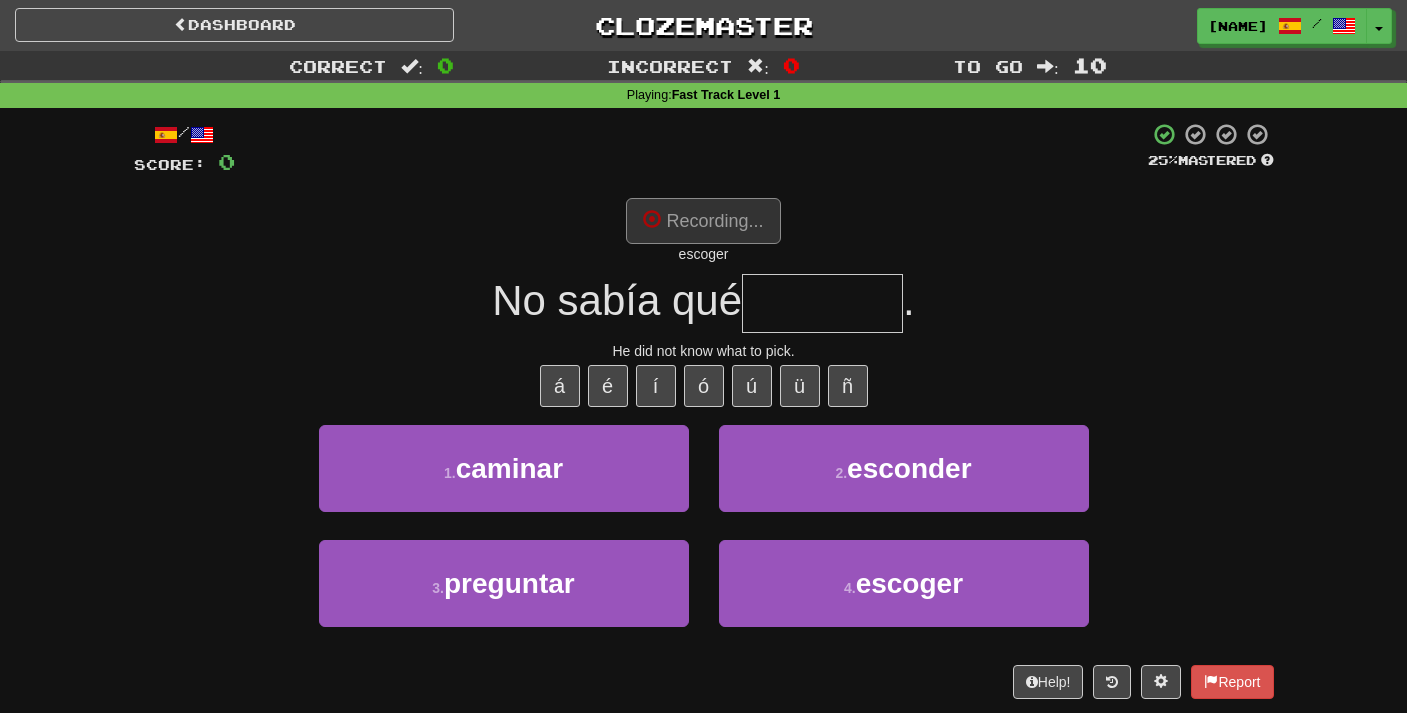 type on "*******" 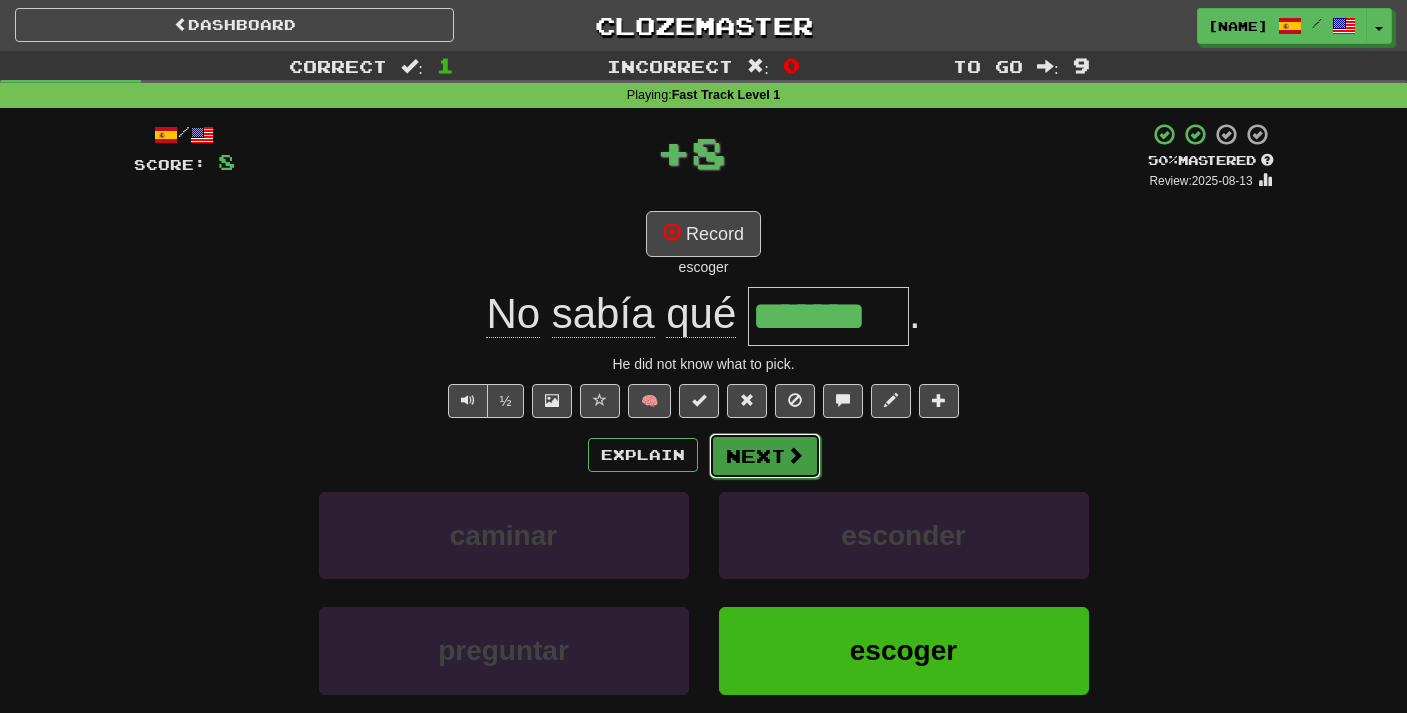 click at bounding box center (795, 455) 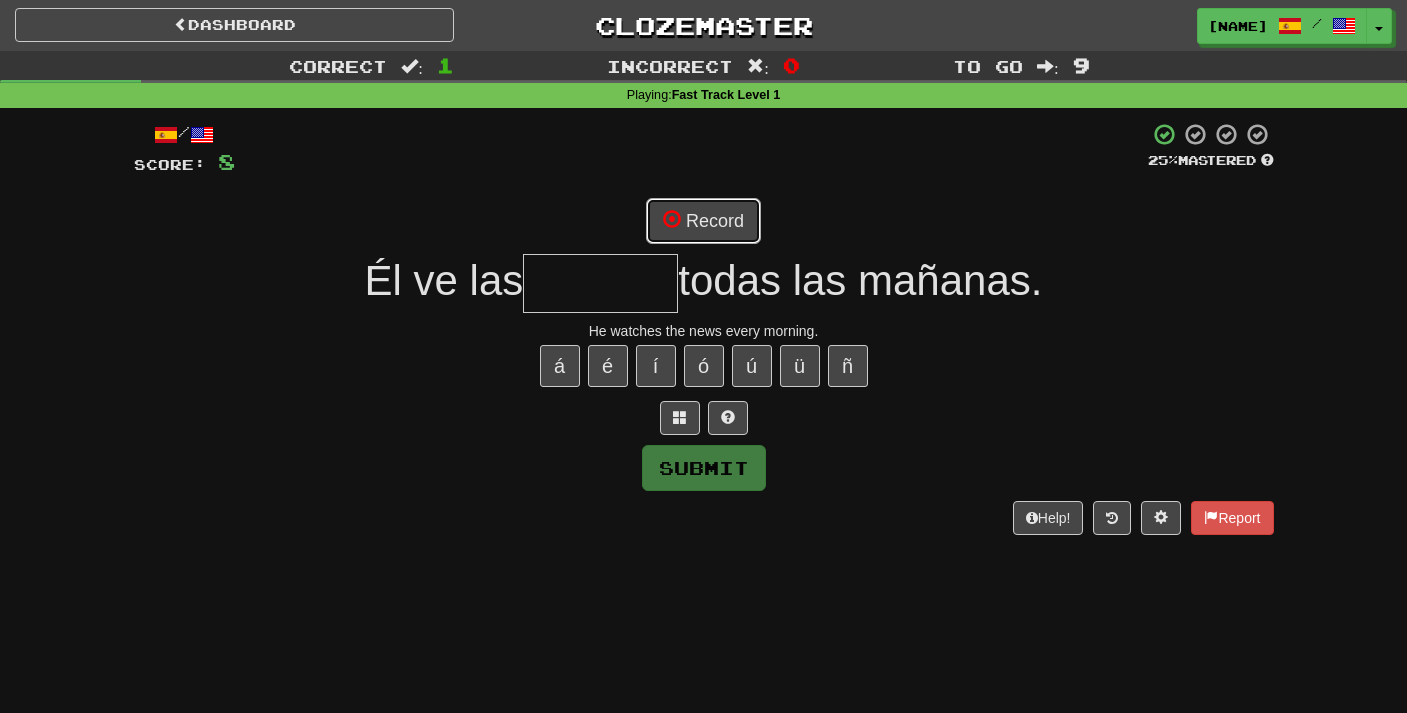 click on "Record" at bounding box center [703, 221] 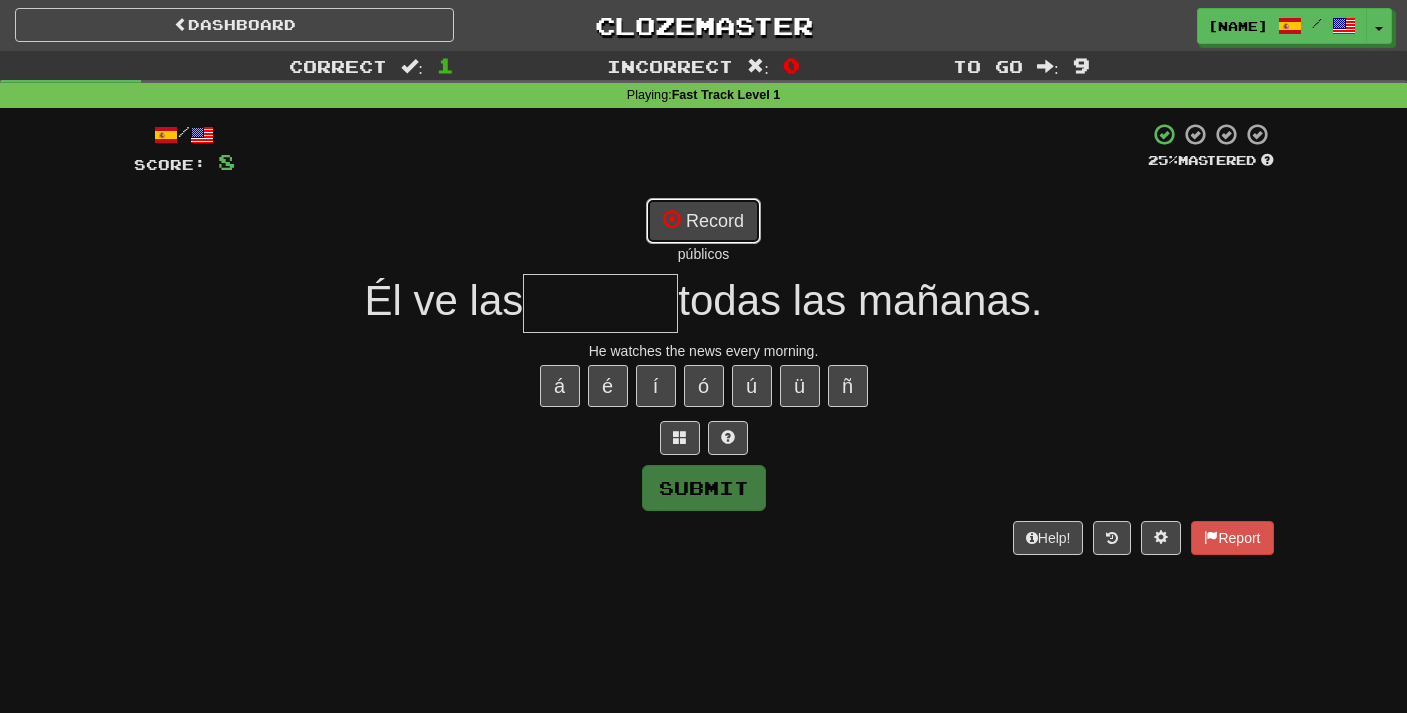 click on "Record" at bounding box center [703, 221] 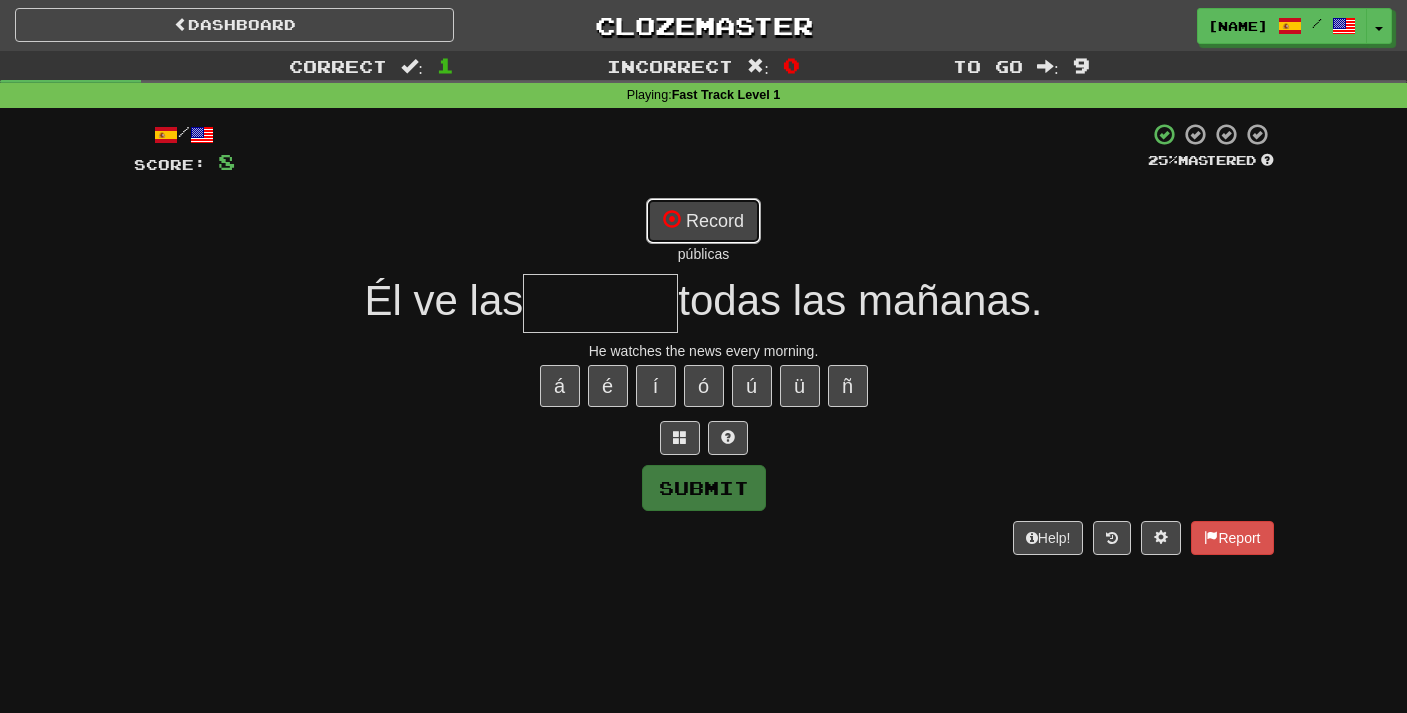 click on "Record" at bounding box center (703, 221) 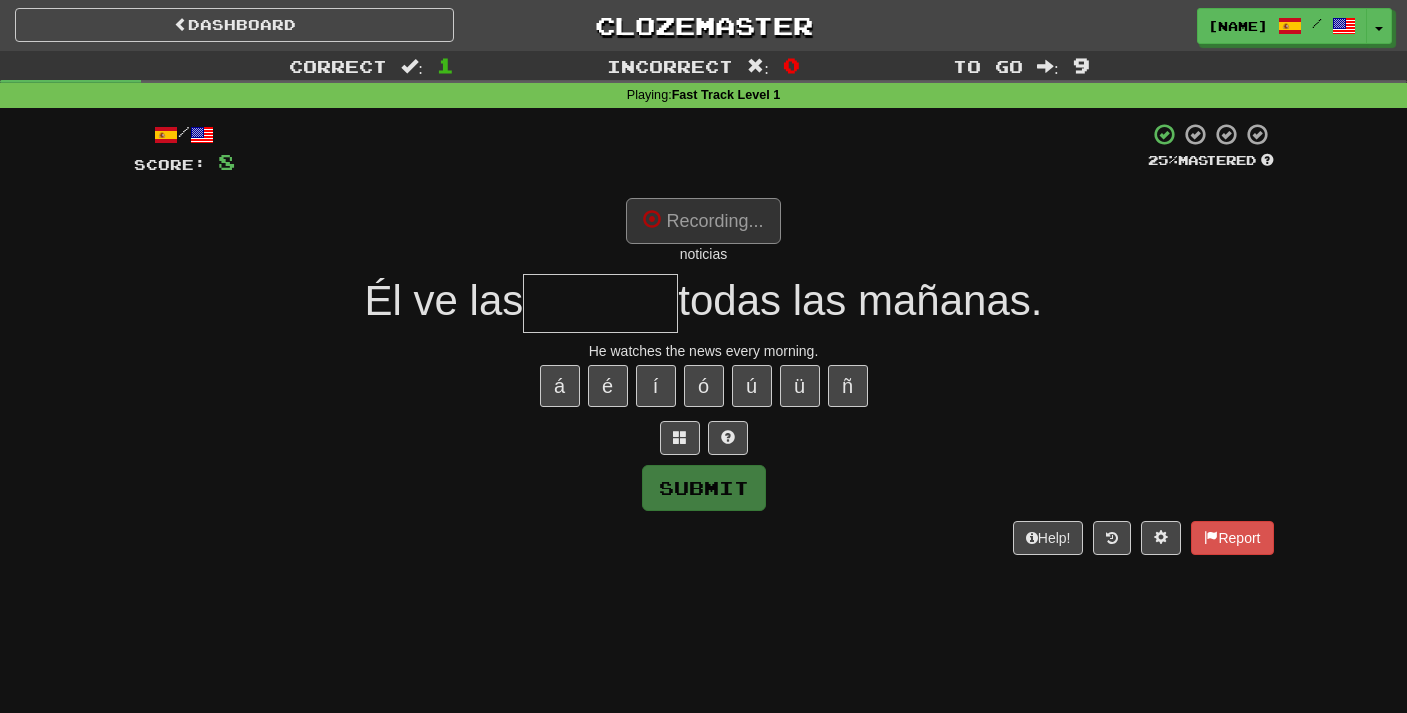 type on "********" 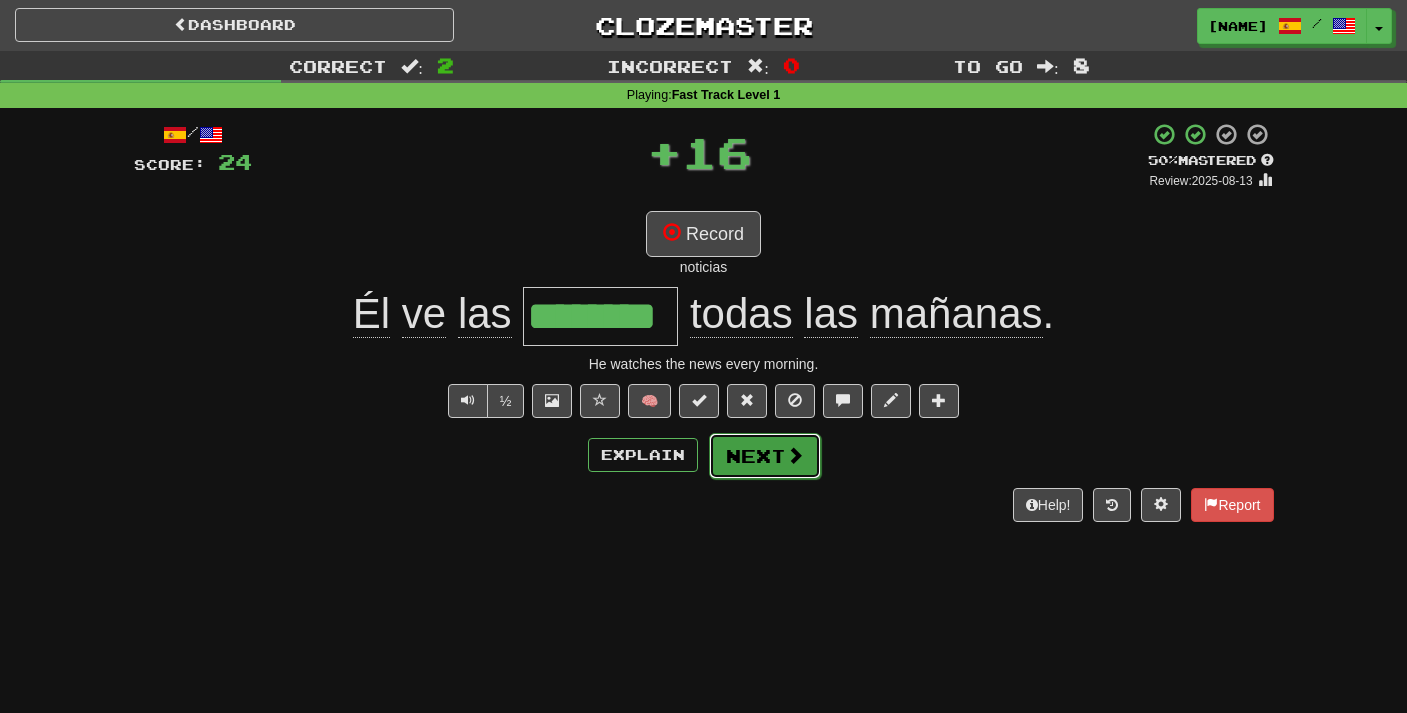 click on "Next" at bounding box center [765, 456] 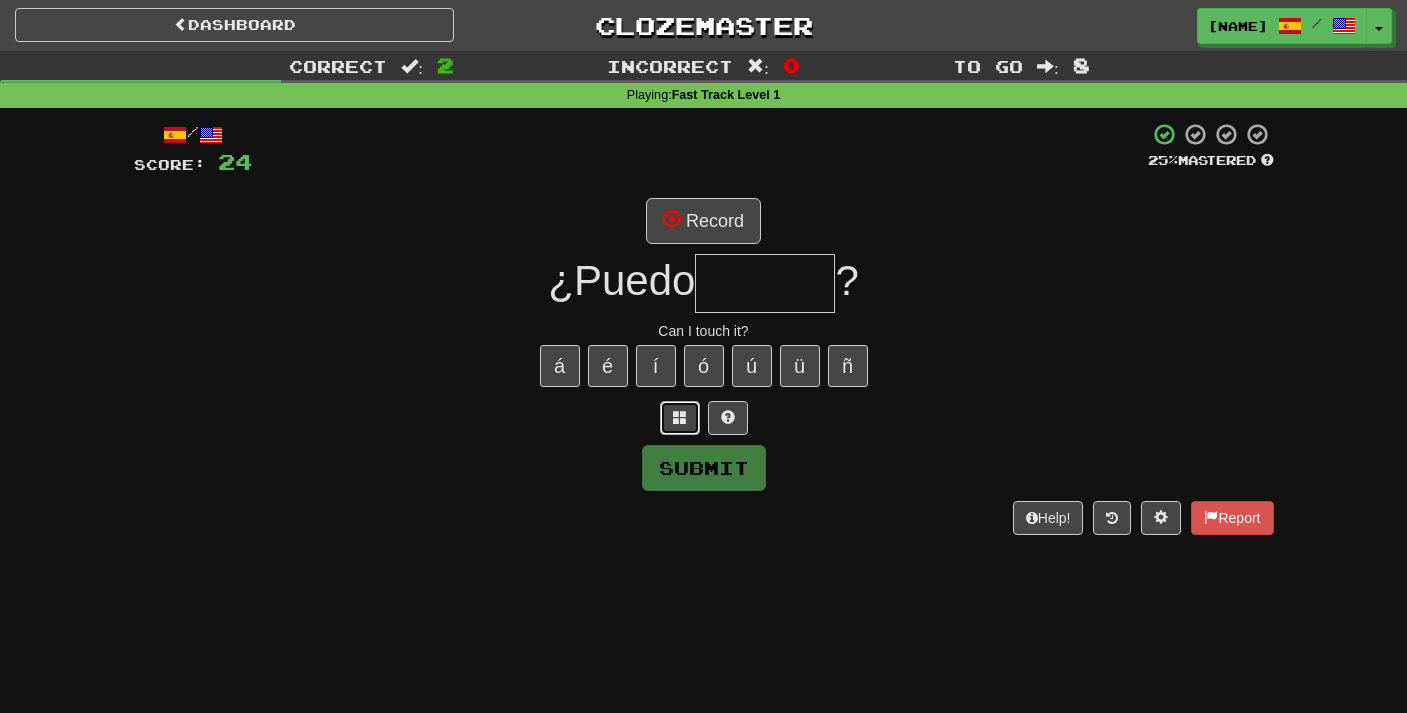click at bounding box center [680, 418] 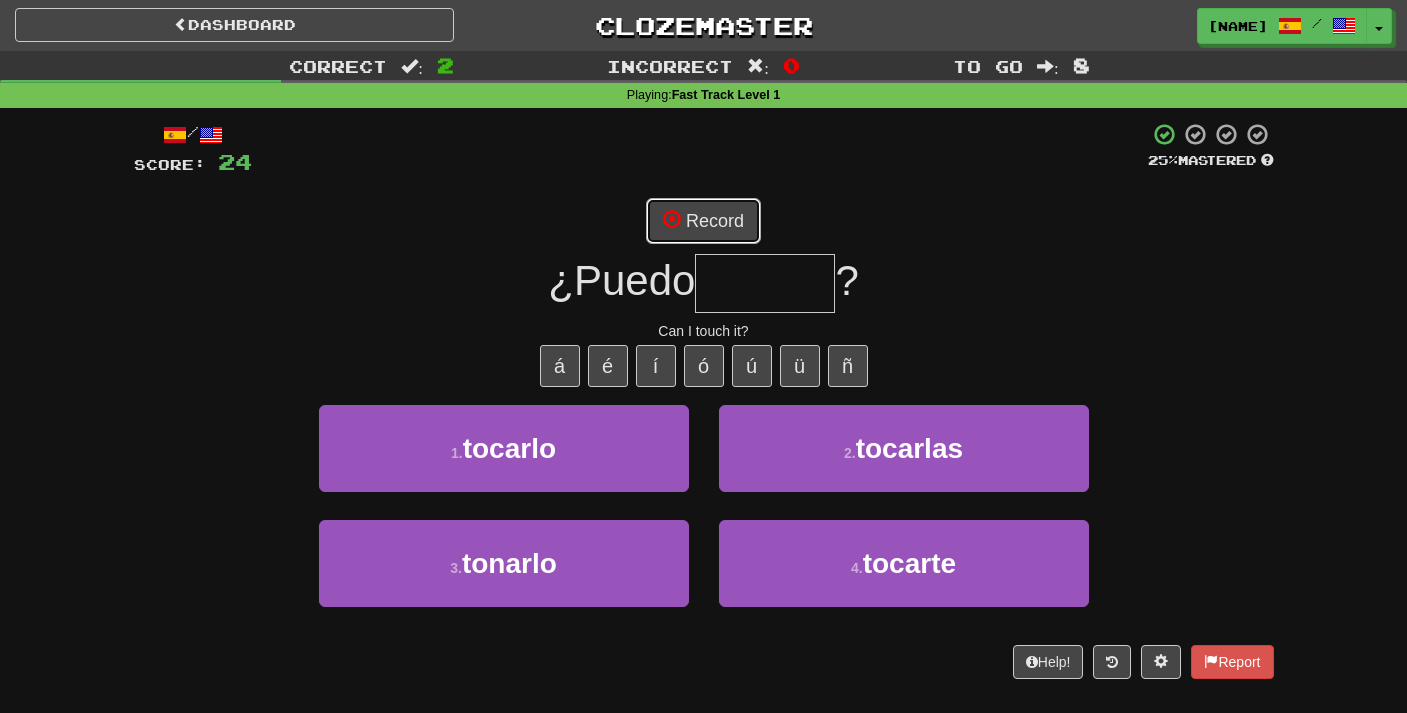 click on "Record" at bounding box center [703, 221] 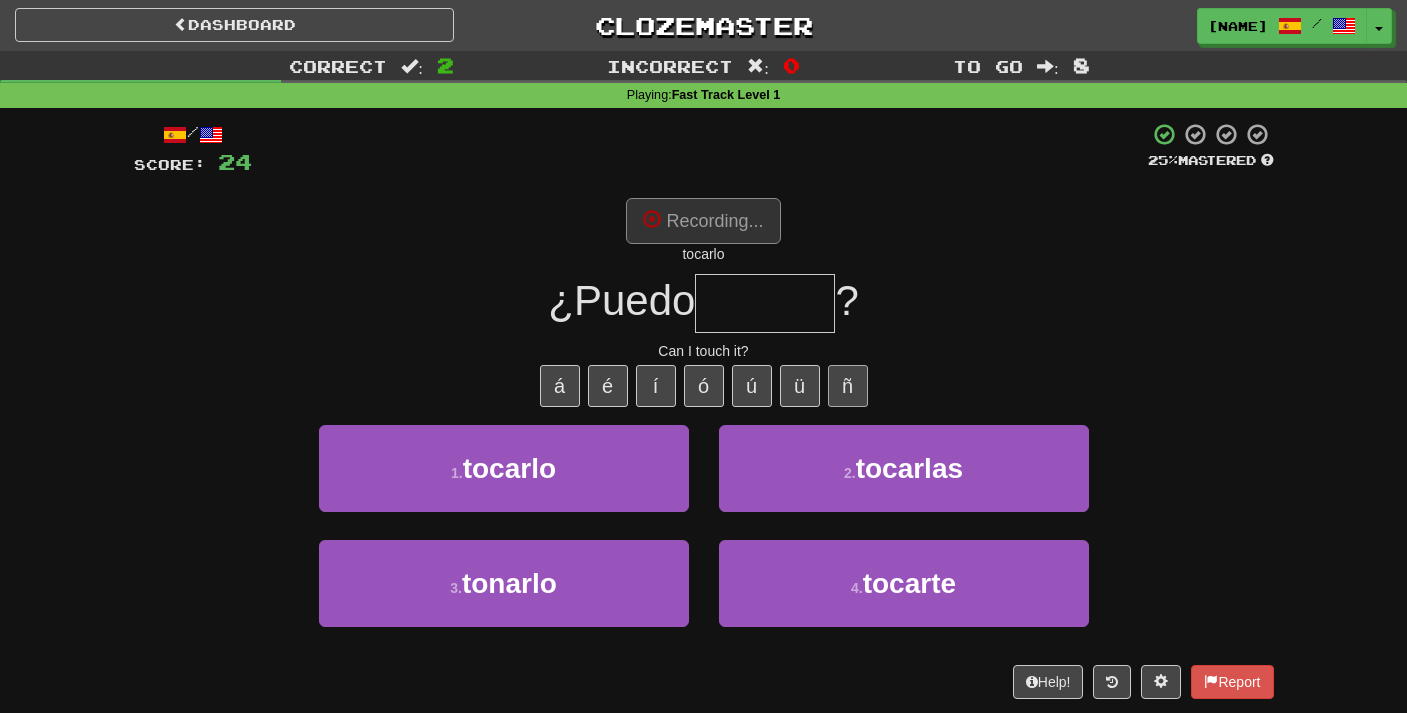 type on "*******" 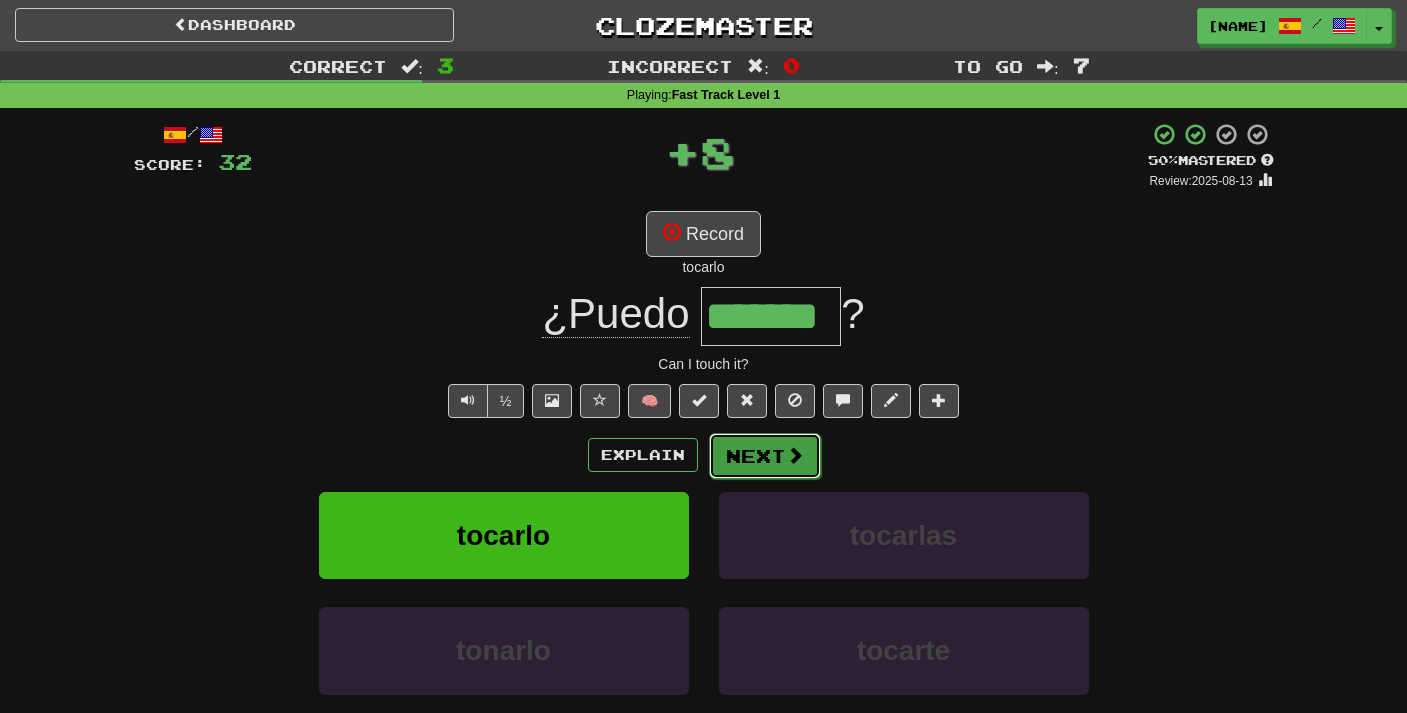 click on "Next" at bounding box center [765, 456] 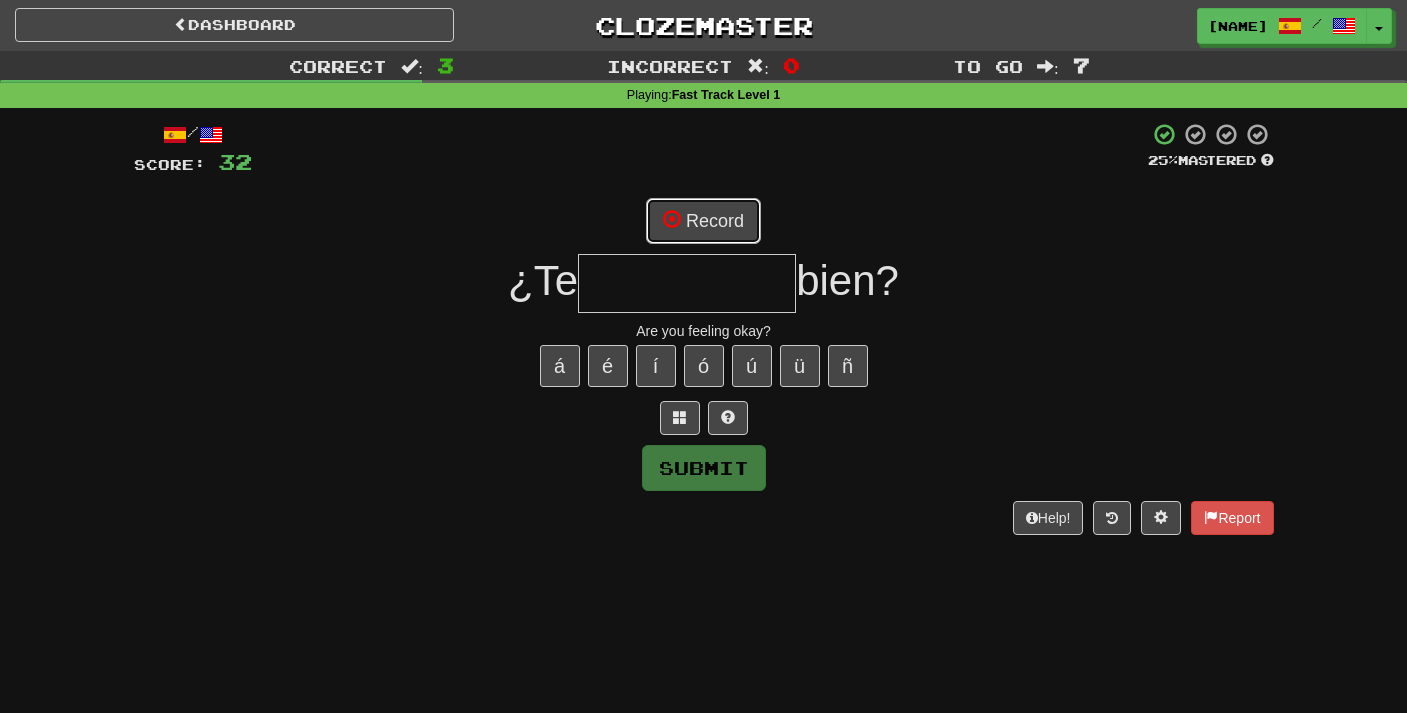 click on "Record" at bounding box center (703, 221) 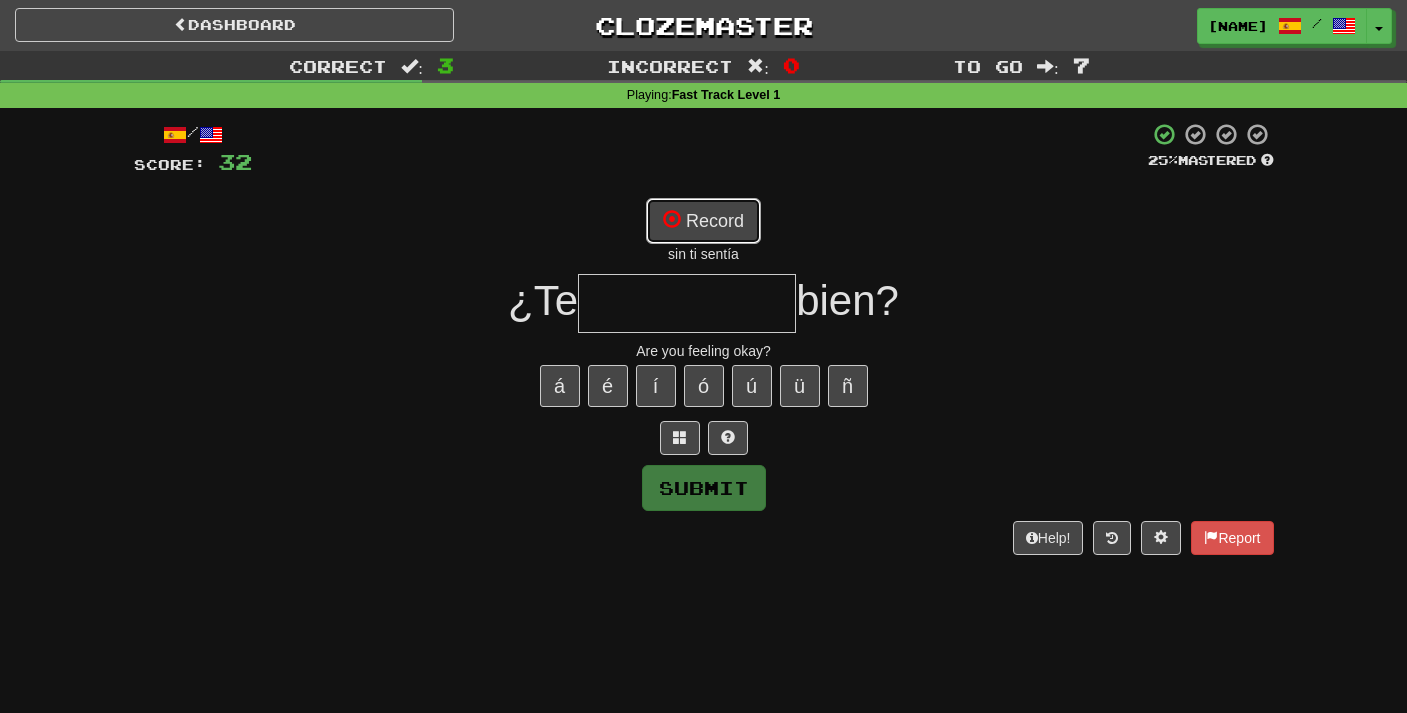 click on "Record" at bounding box center [703, 221] 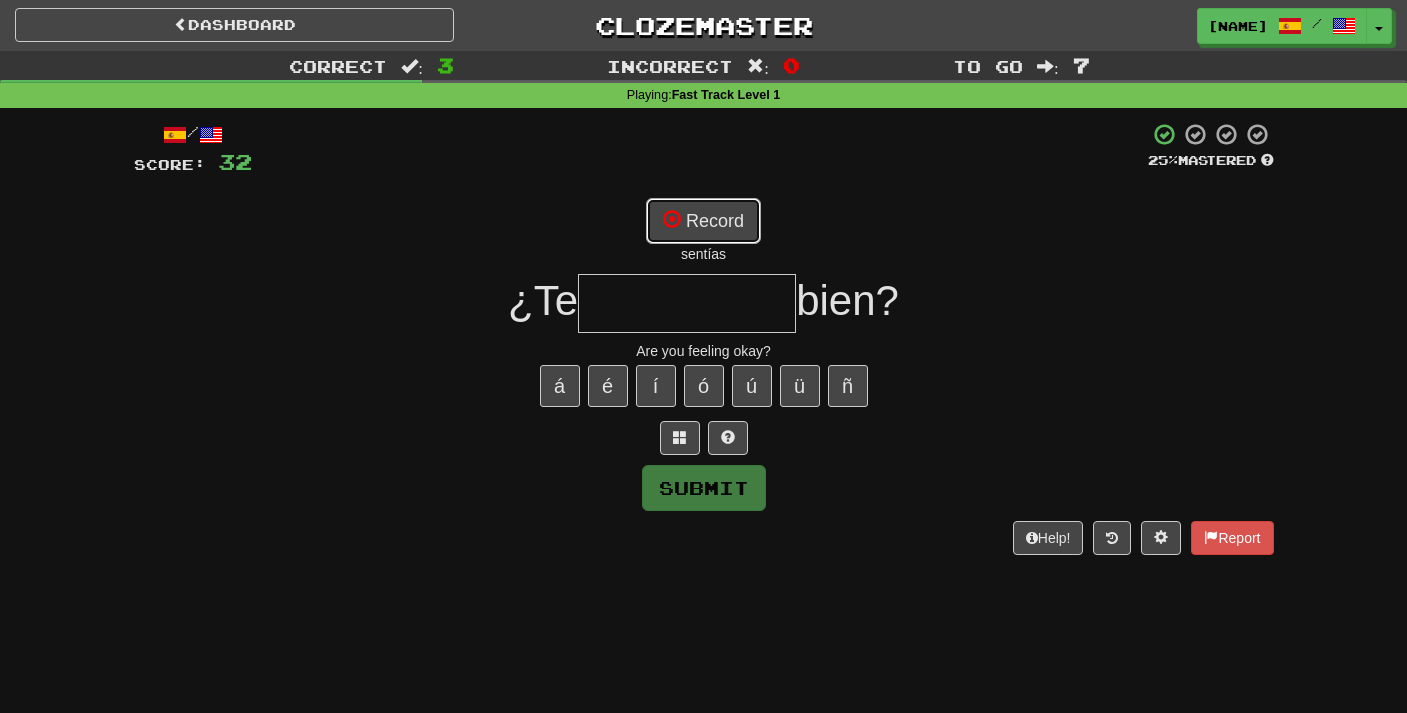 click on "Record" at bounding box center [703, 221] 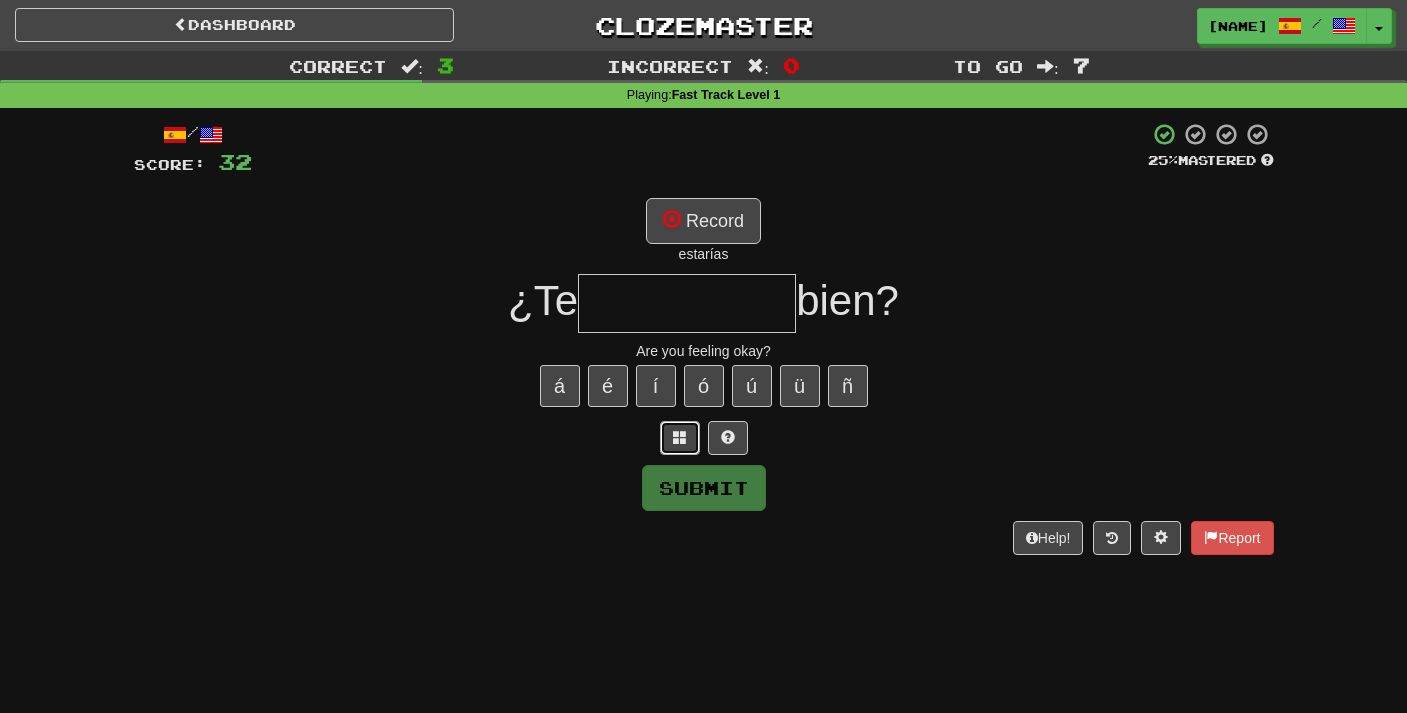 click at bounding box center (680, 438) 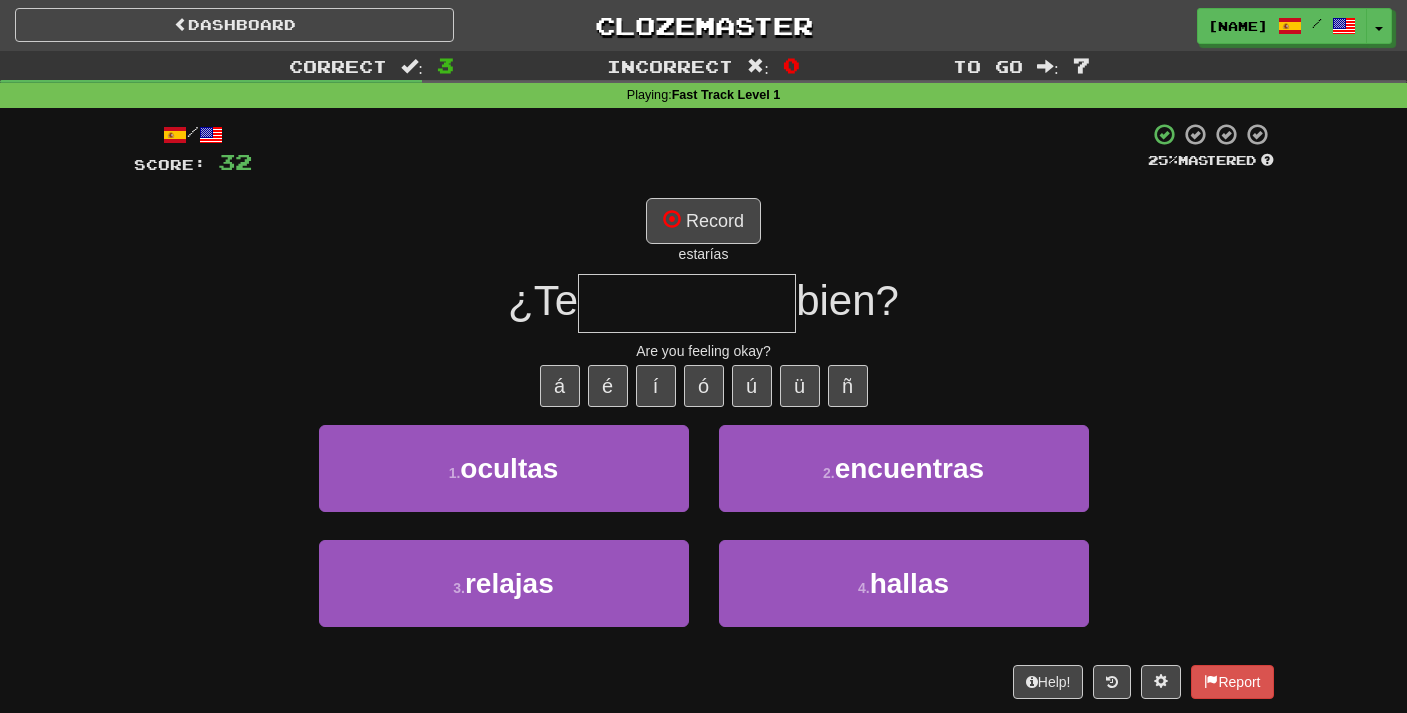 click on "/  Score:   32 25 %  Mastered   Record [VERB] ¿Te   bien? Are you feeling okay? á é í ó ú ü ñ 1 .  ocultas 2 .  encuentras 3 .  relajas 4 .  hallas  Help!  Report" at bounding box center [704, 410] 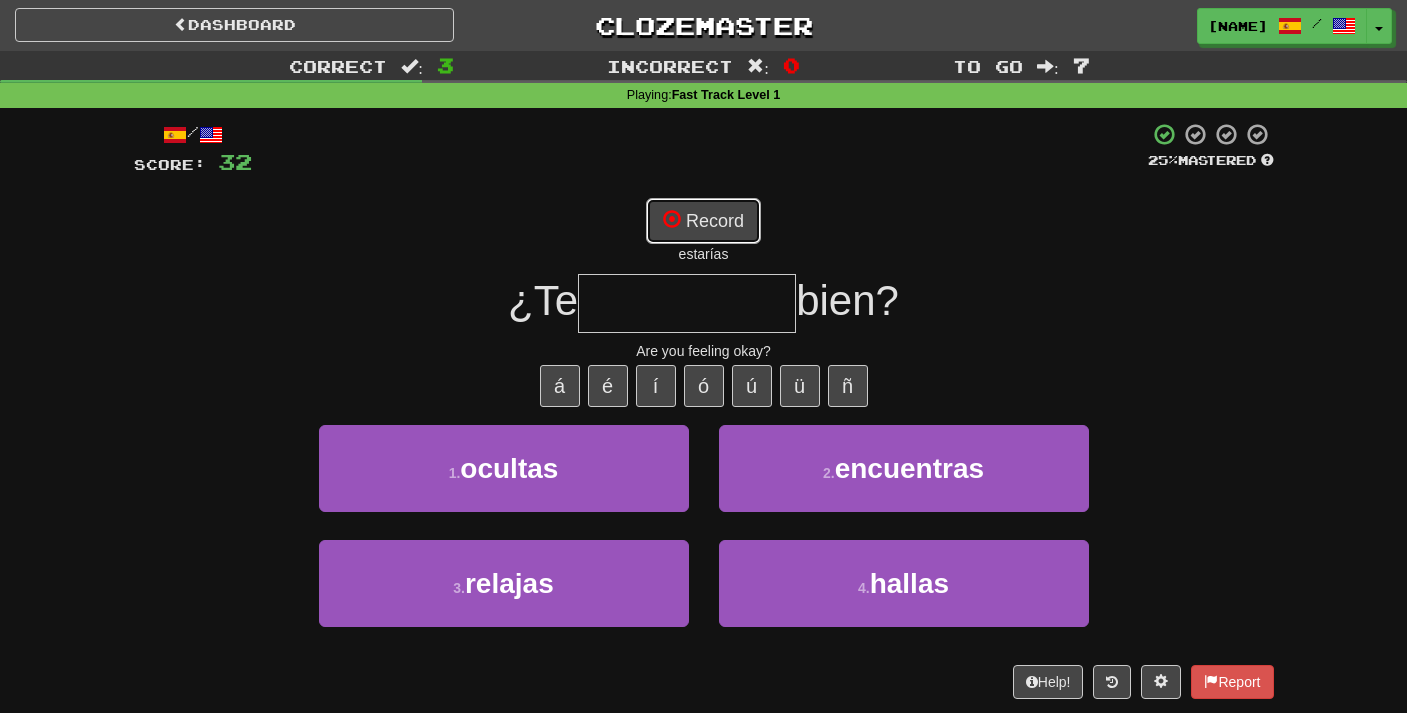 click on "Record" at bounding box center (703, 221) 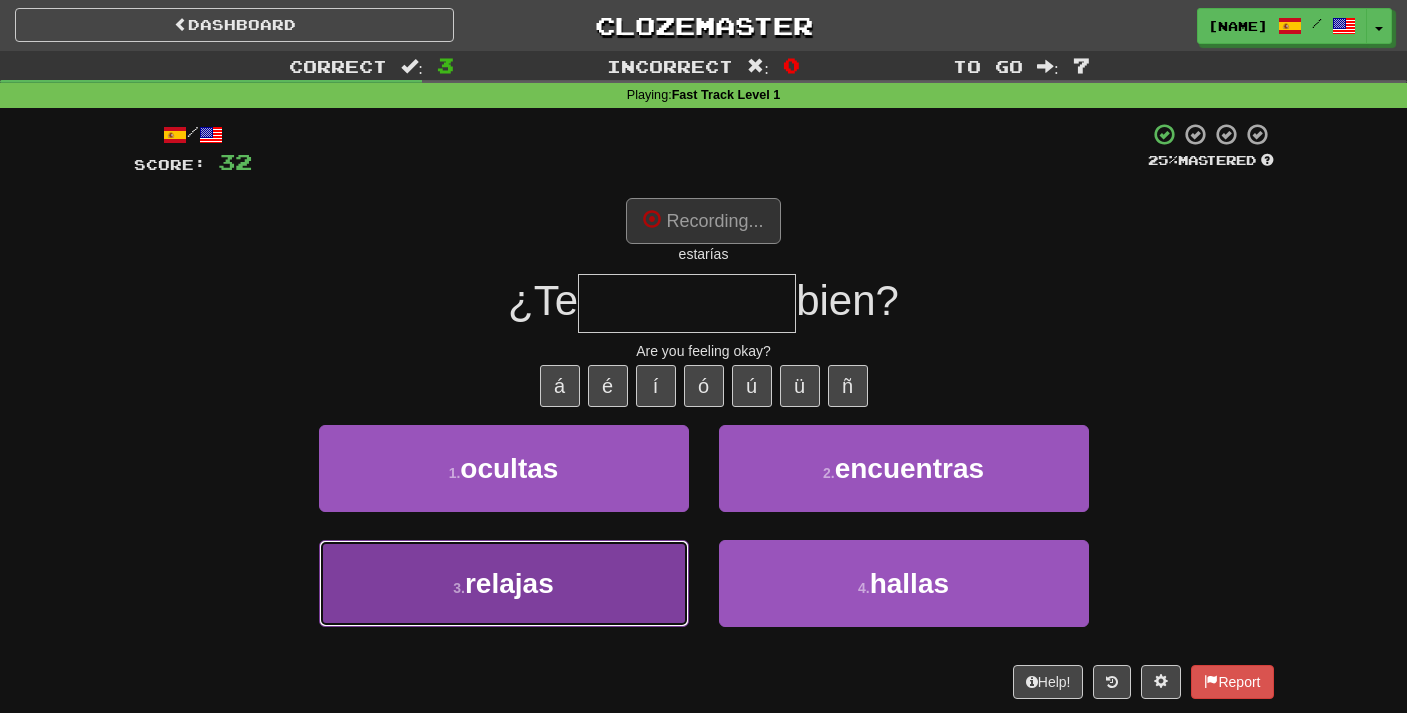 click on "3 .  relajas" at bounding box center (504, 583) 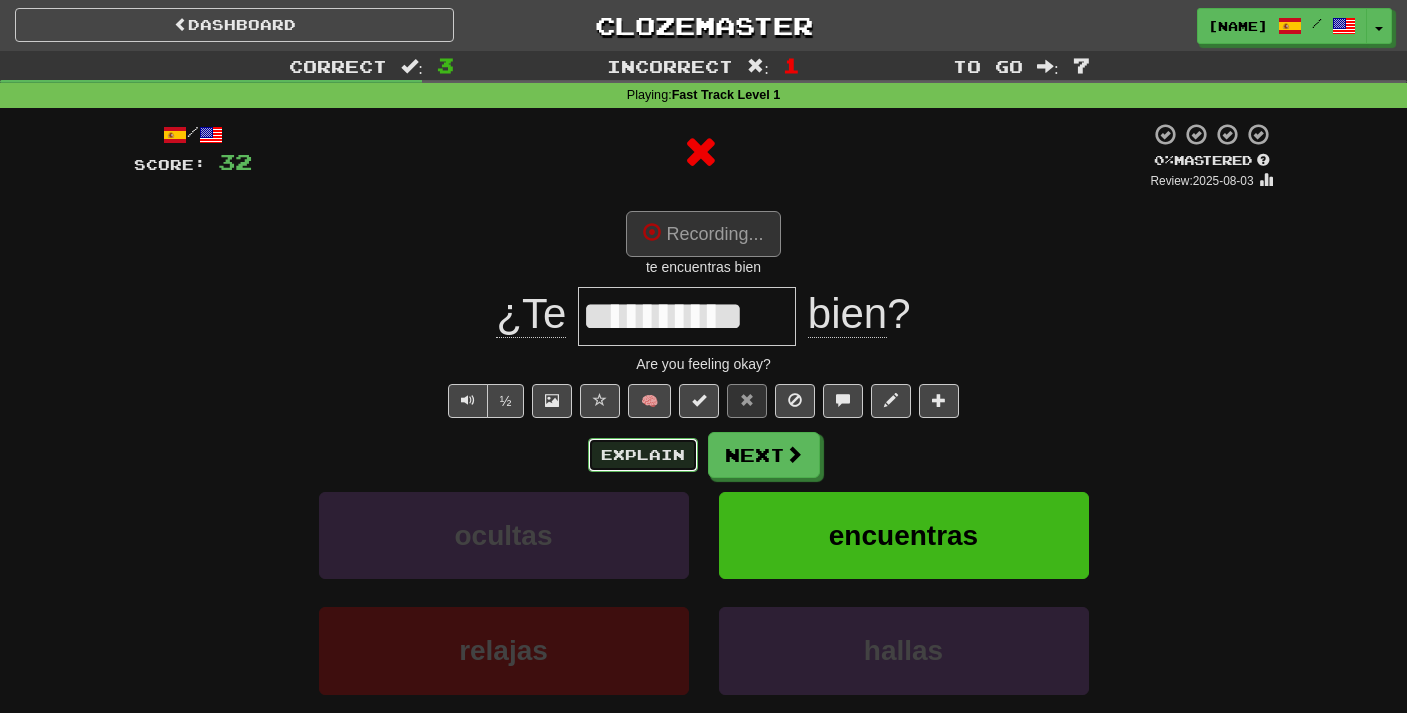 click on "Explain" at bounding box center [643, 455] 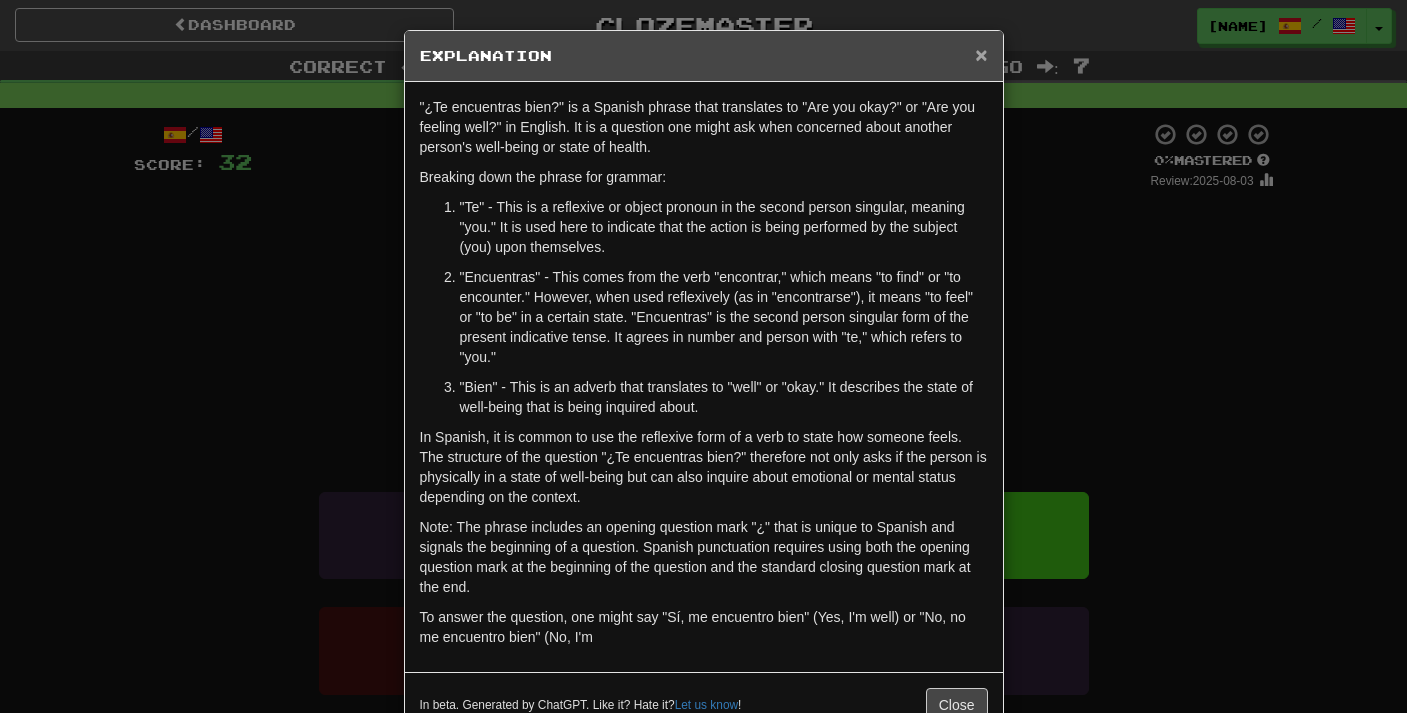 click on "×" at bounding box center (981, 54) 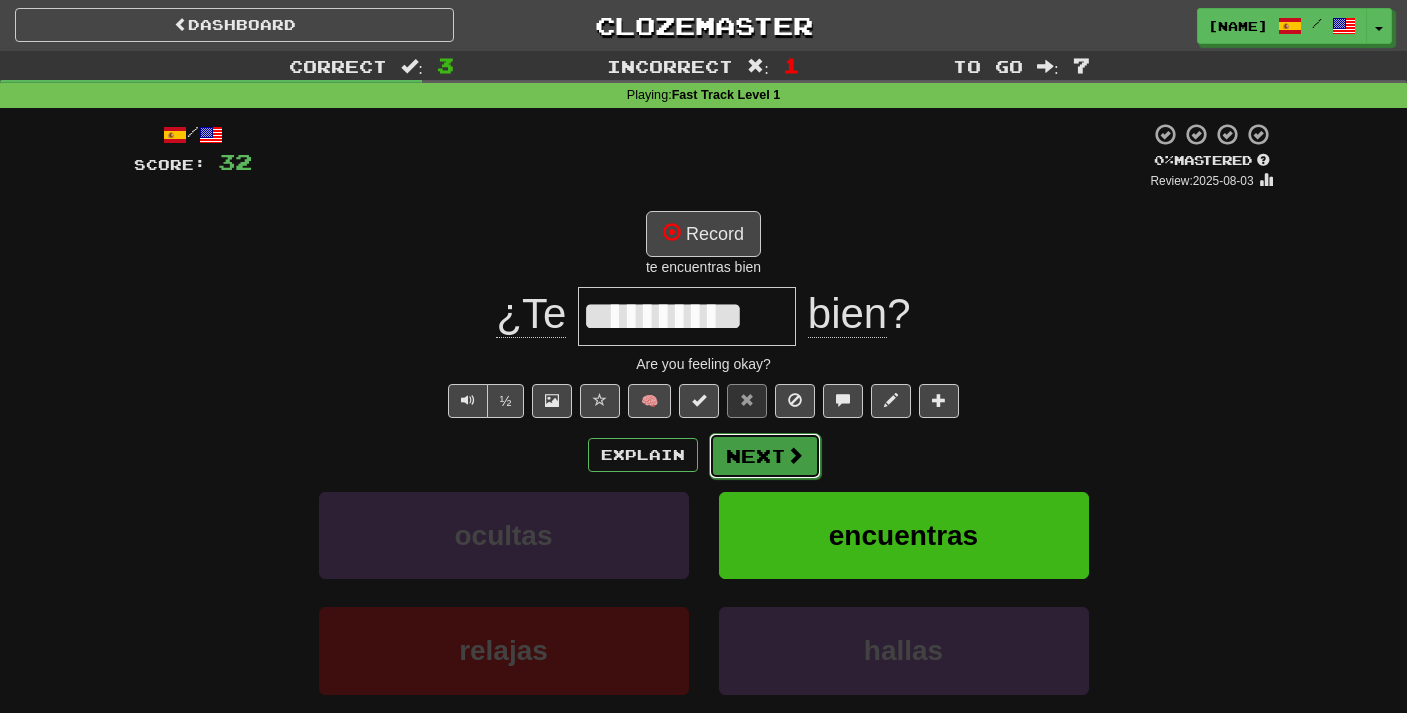 click at bounding box center [795, 455] 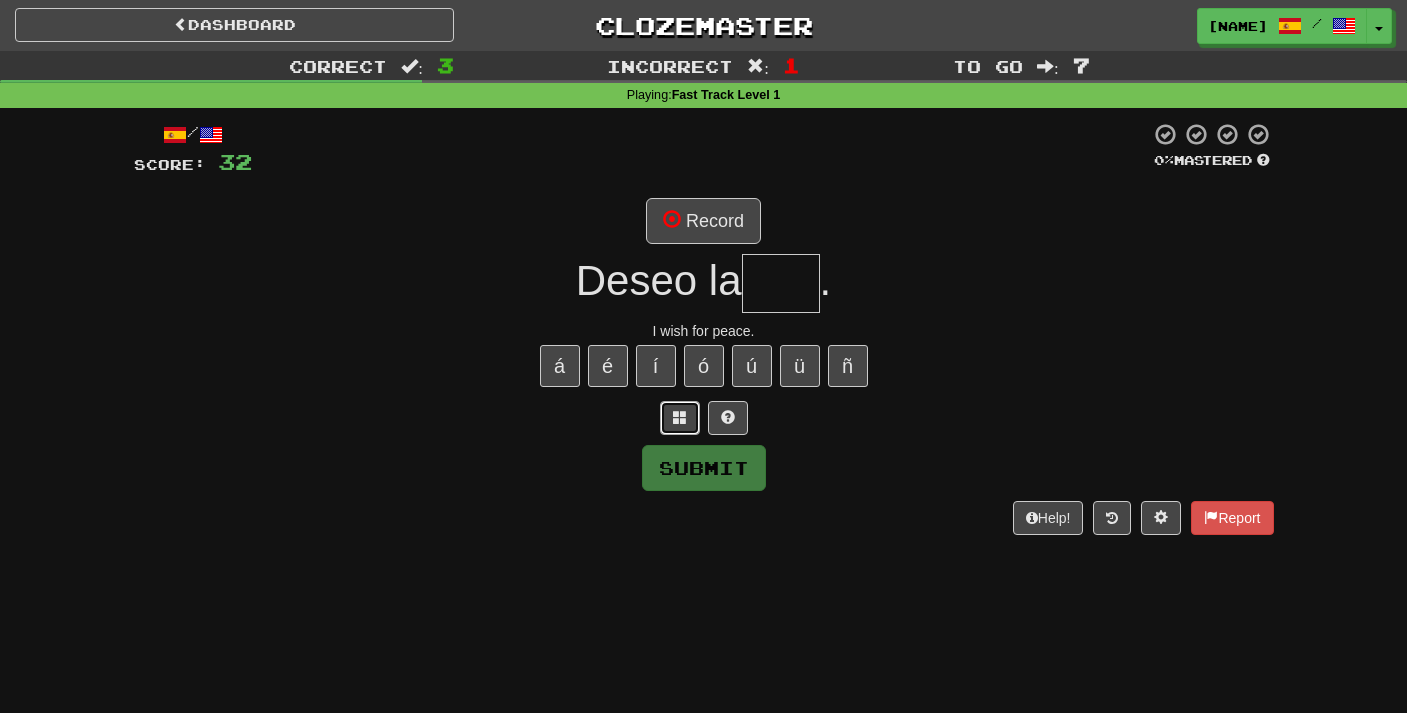 click at bounding box center (680, 417) 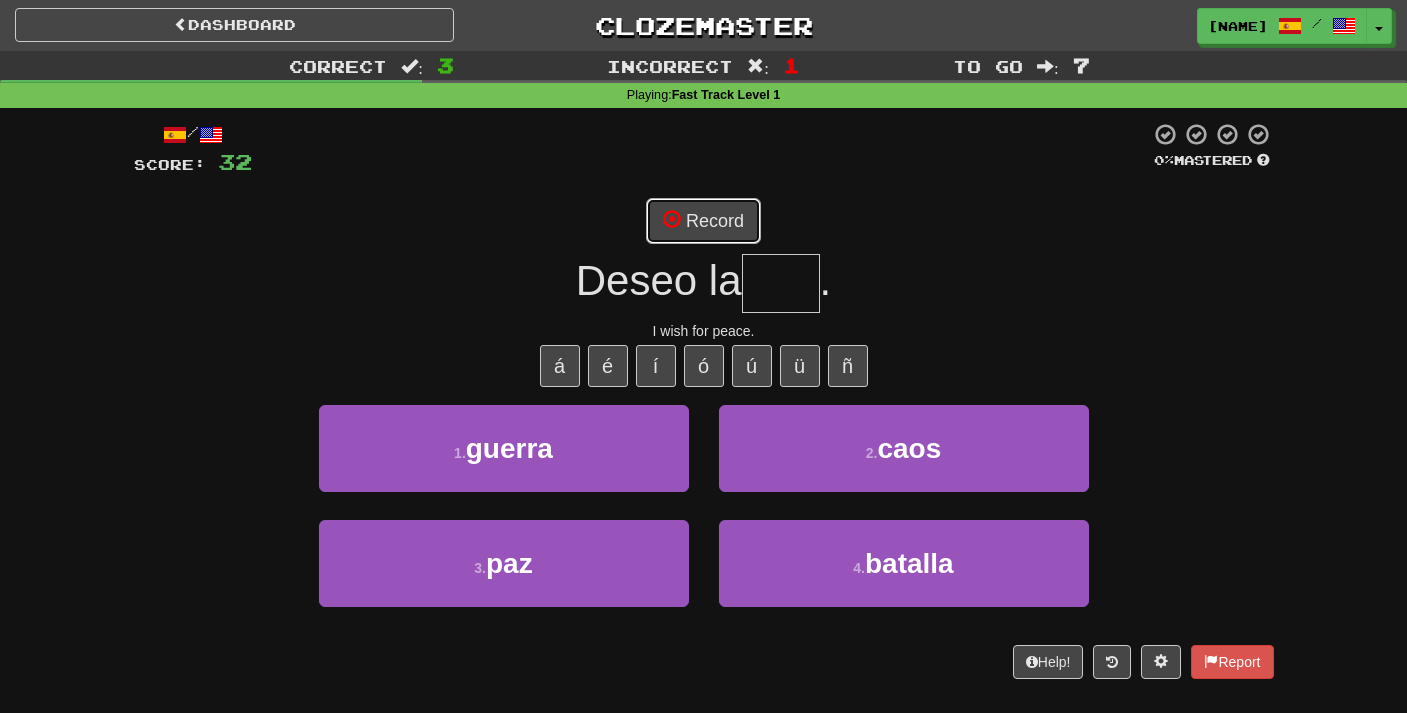 click on "Record" at bounding box center [703, 221] 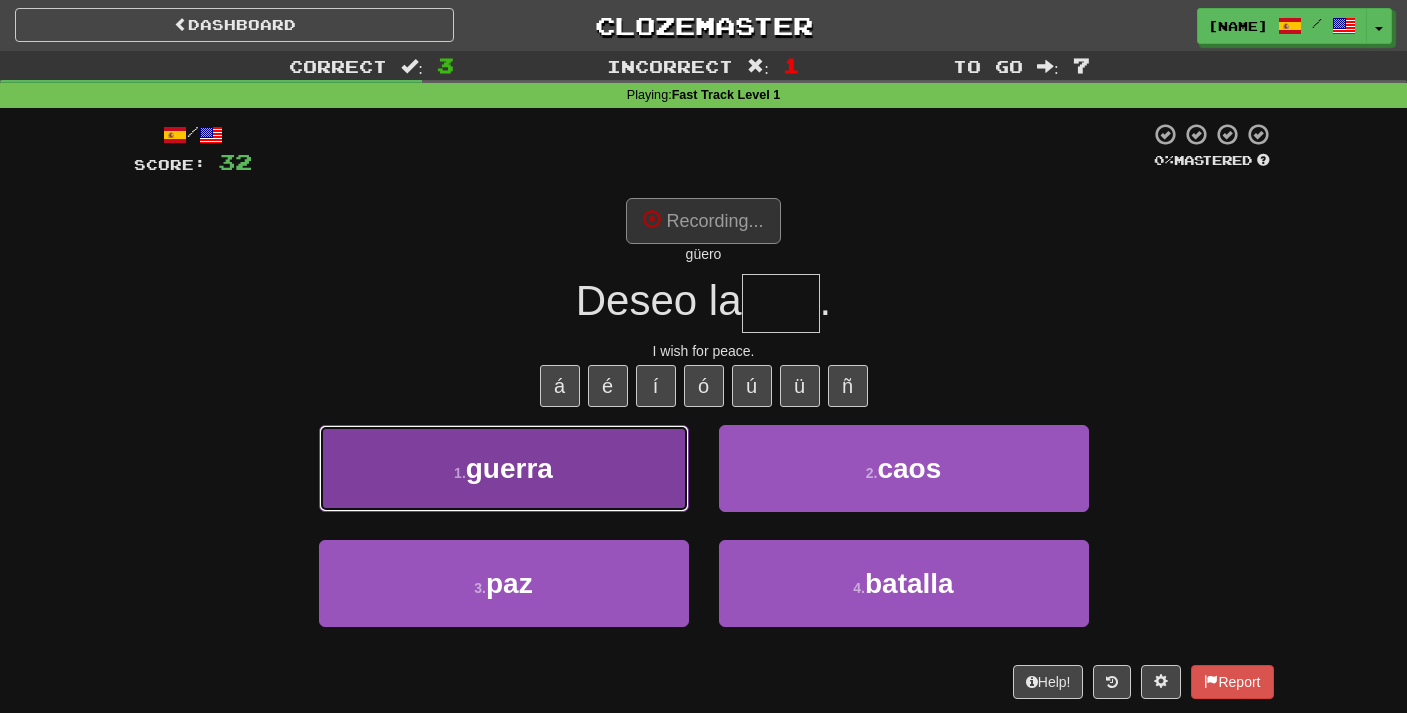 click on "1 .  guerra" at bounding box center (504, 468) 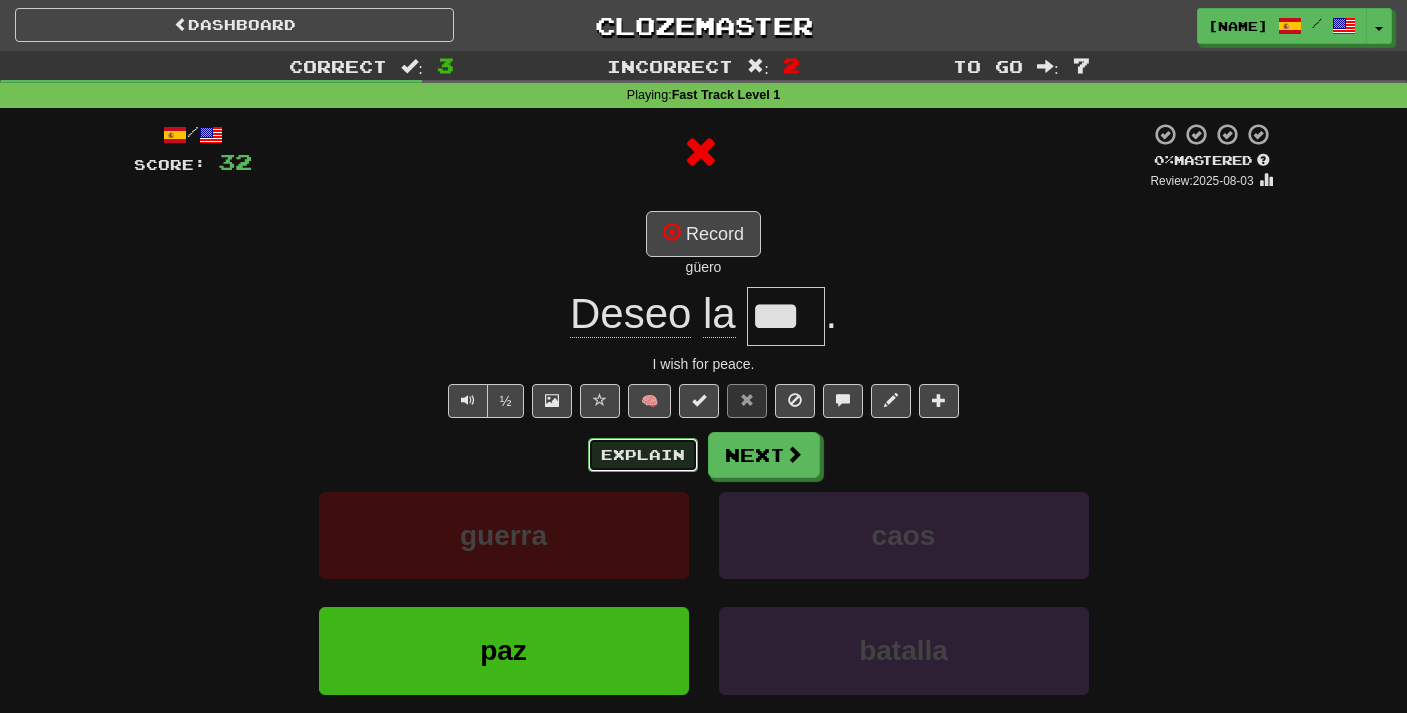 click on "Explain" at bounding box center [643, 455] 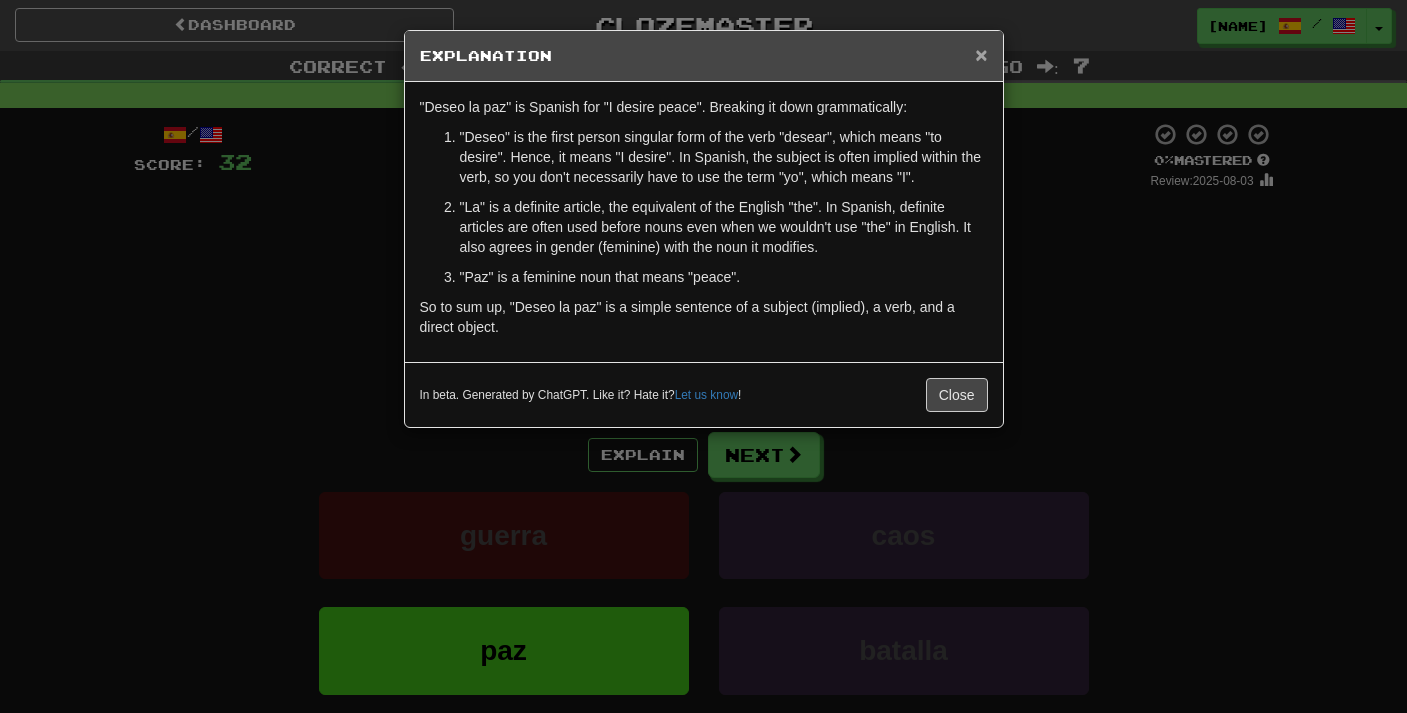 click on "×" at bounding box center [981, 54] 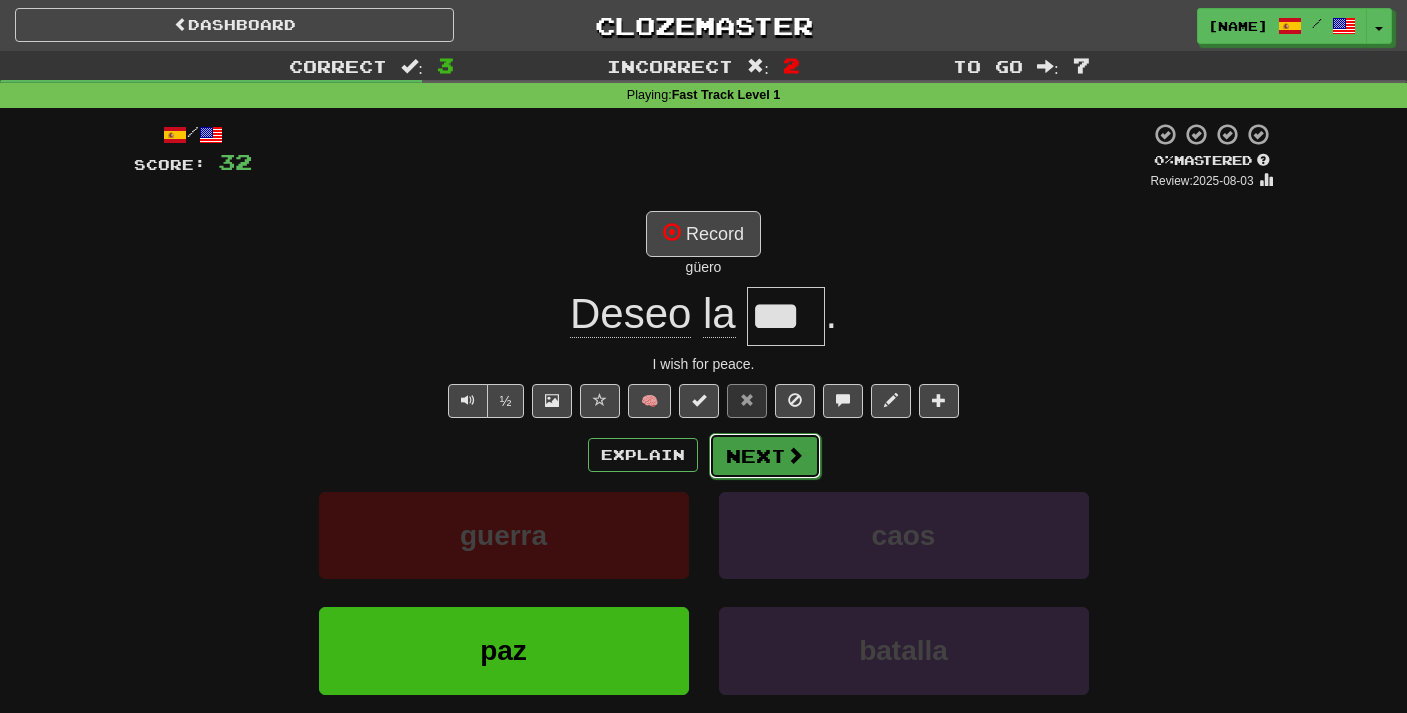 click on "Next" at bounding box center [765, 456] 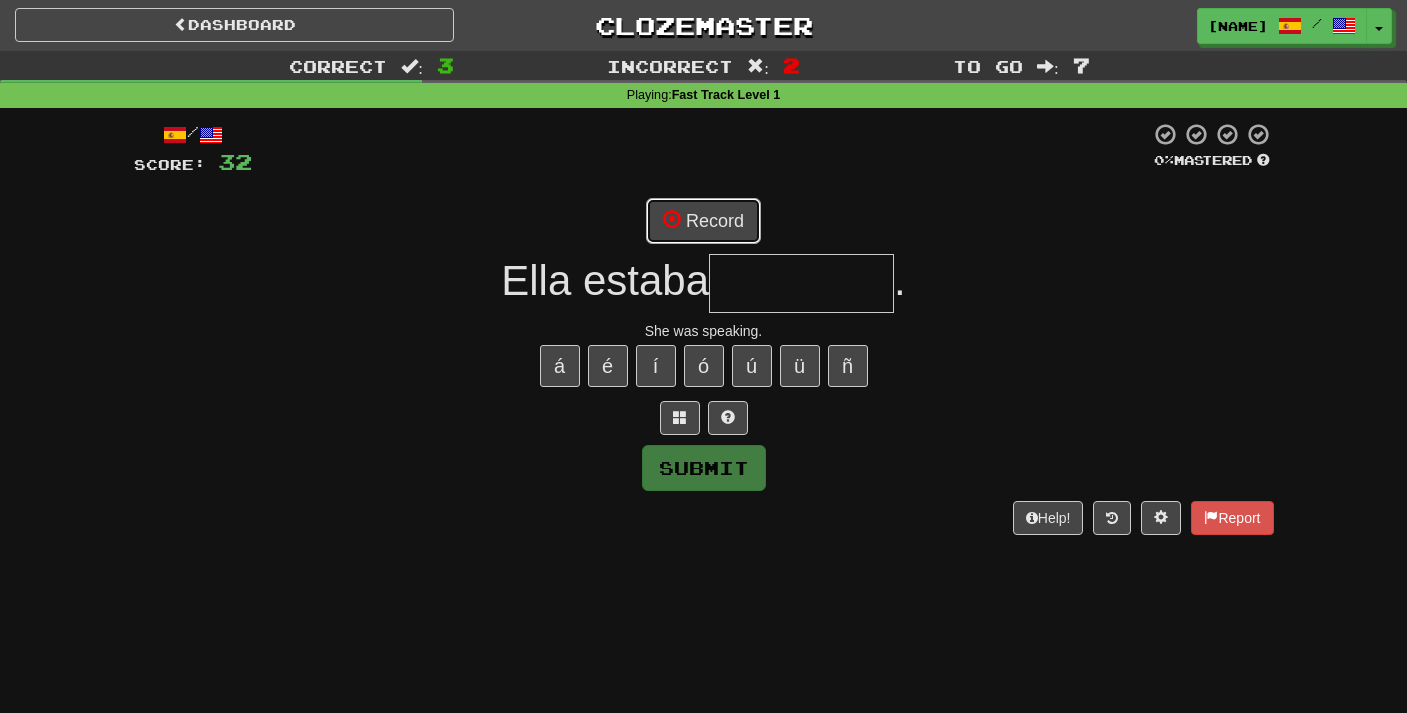 click on "Record" at bounding box center [703, 221] 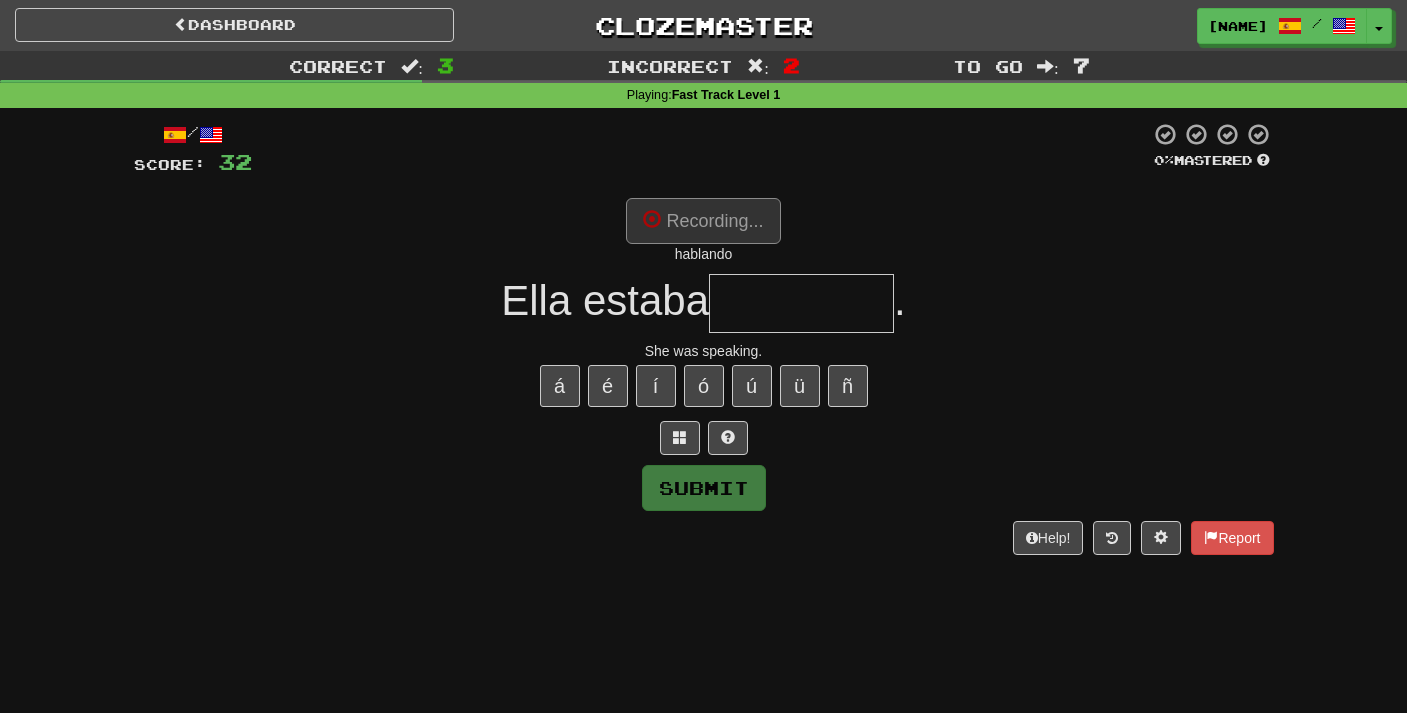 type on "********" 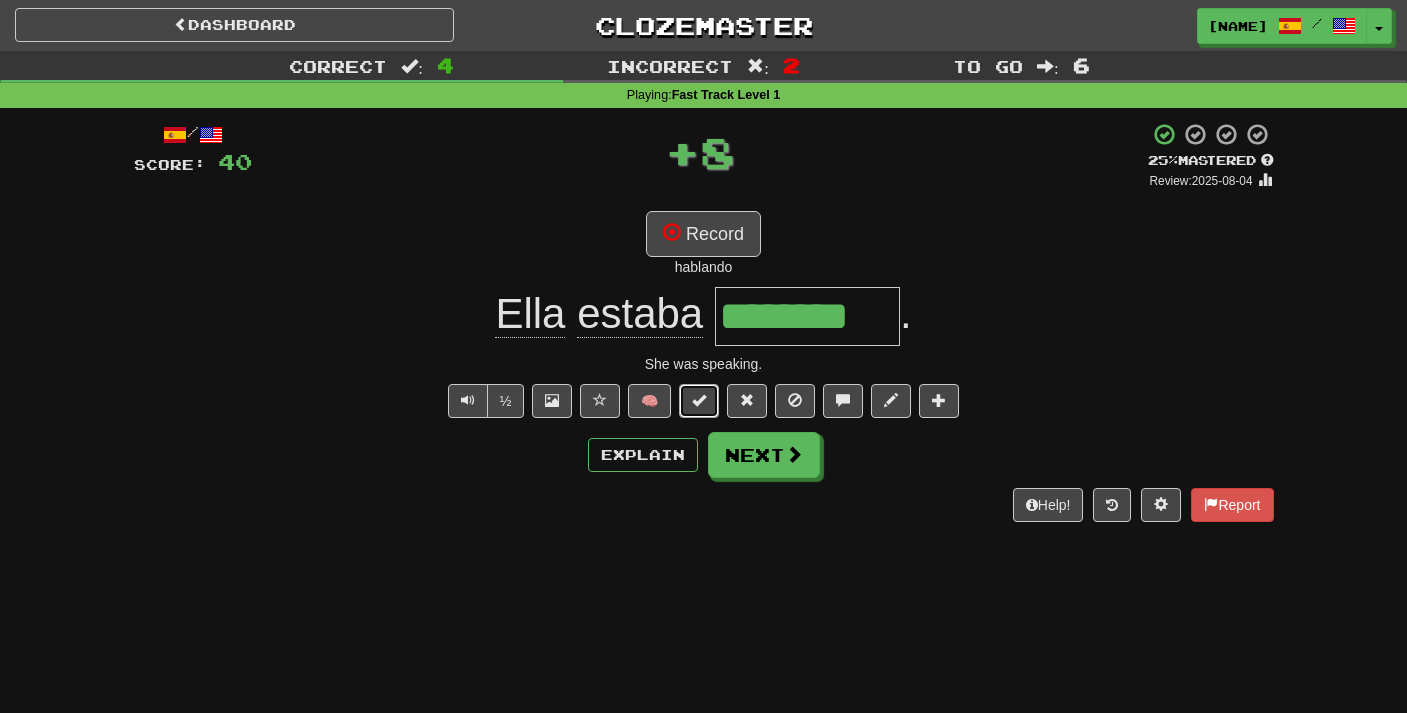 click at bounding box center (699, 401) 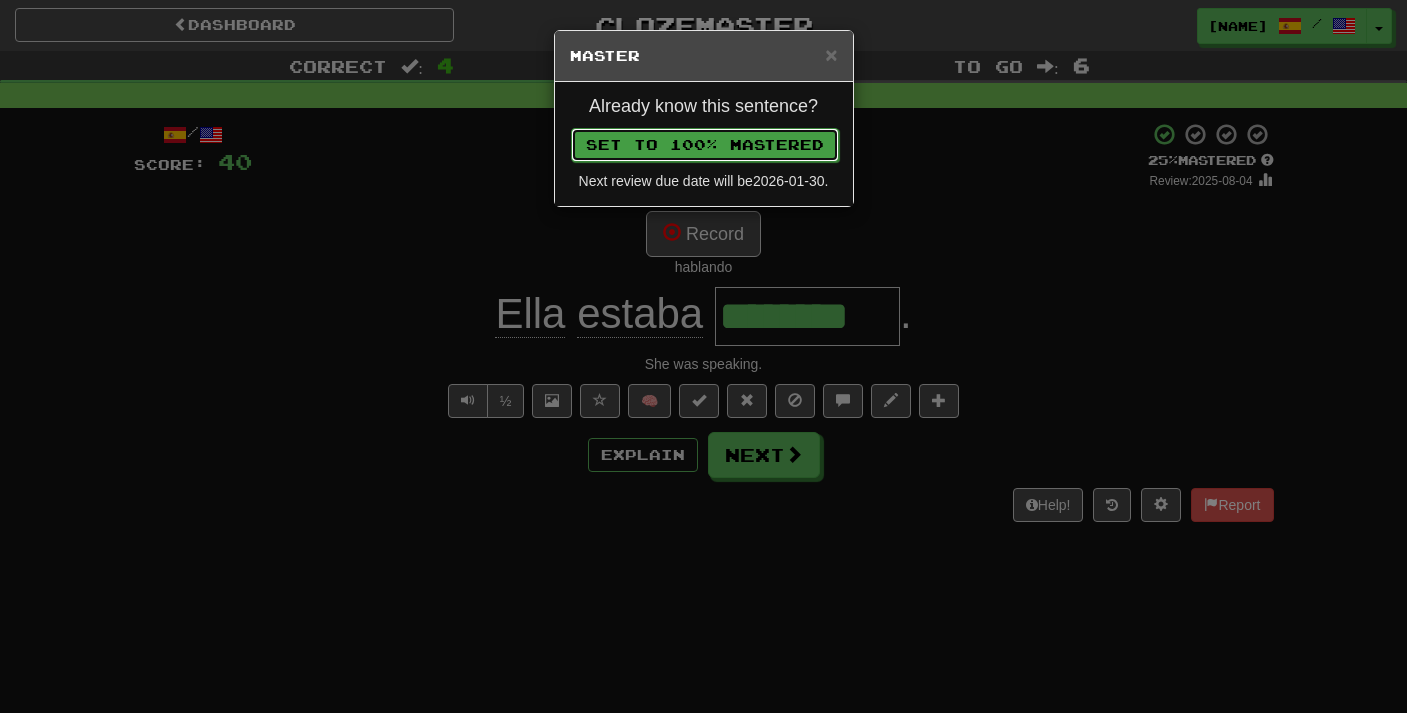 click on "Set to 100% Mastered" at bounding box center (705, 145) 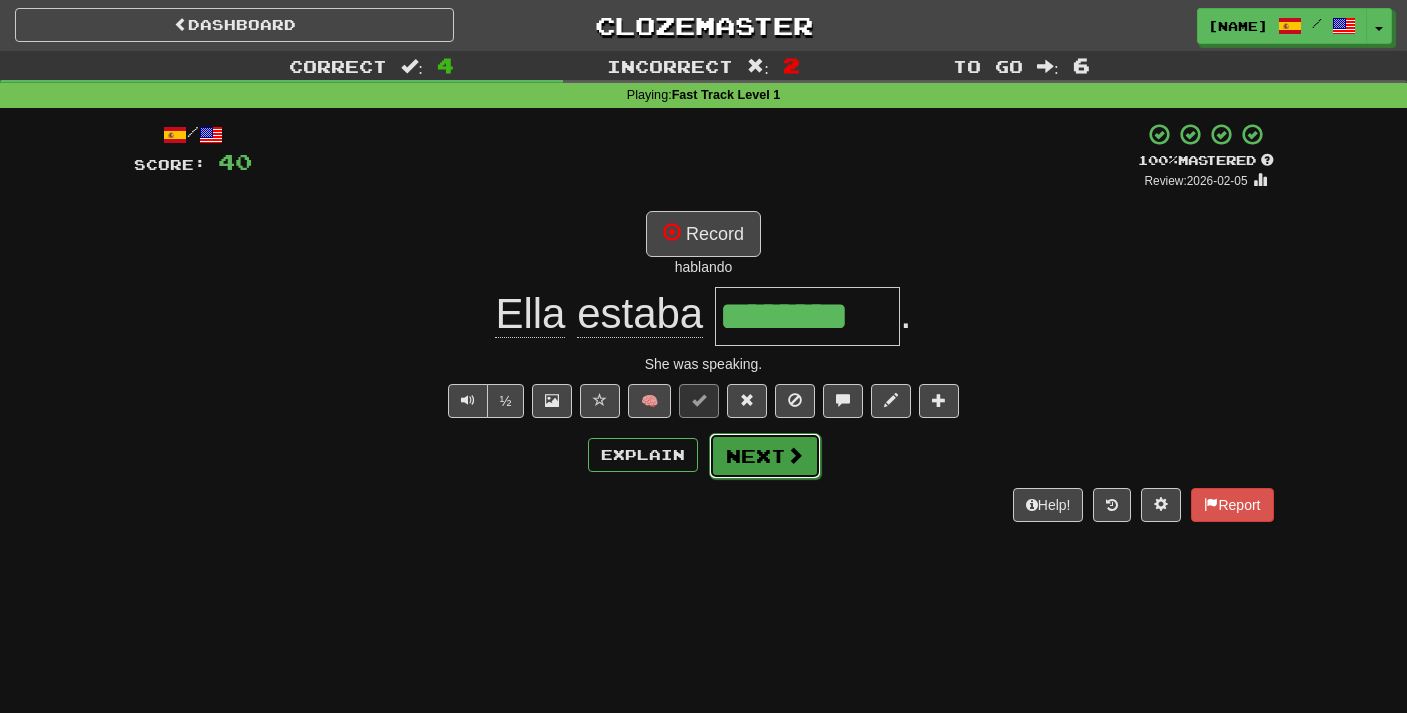 click on "Next" at bounding box center [765, 456] 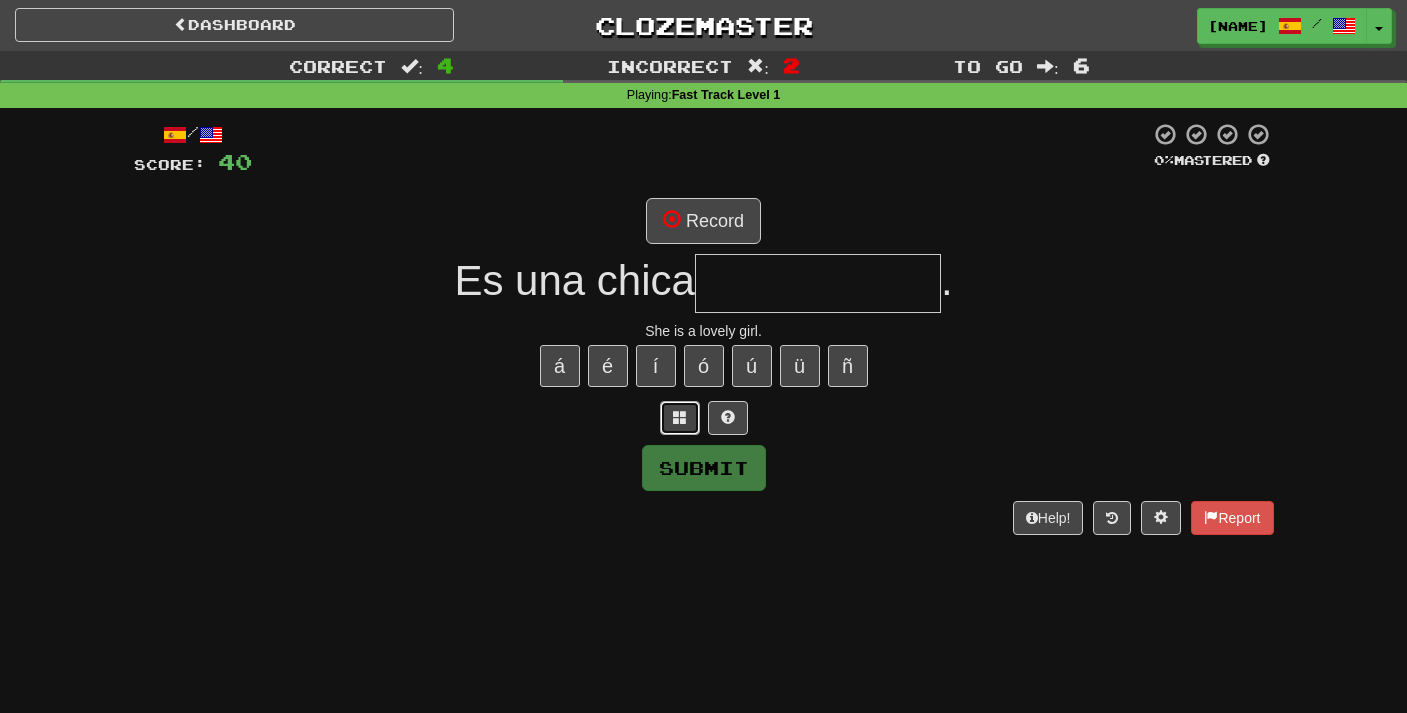 click at bounding box center [680, 418] 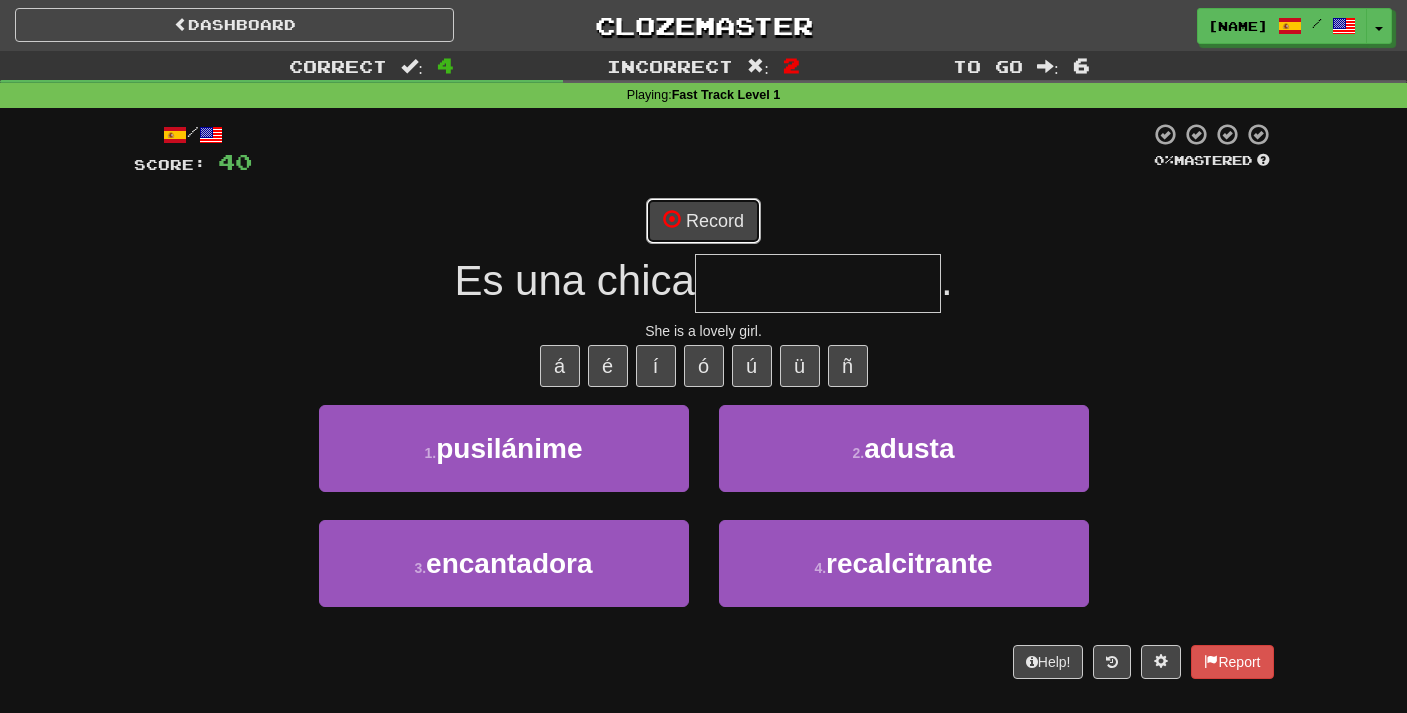 click on "Record" at bounding box center [703, 221] 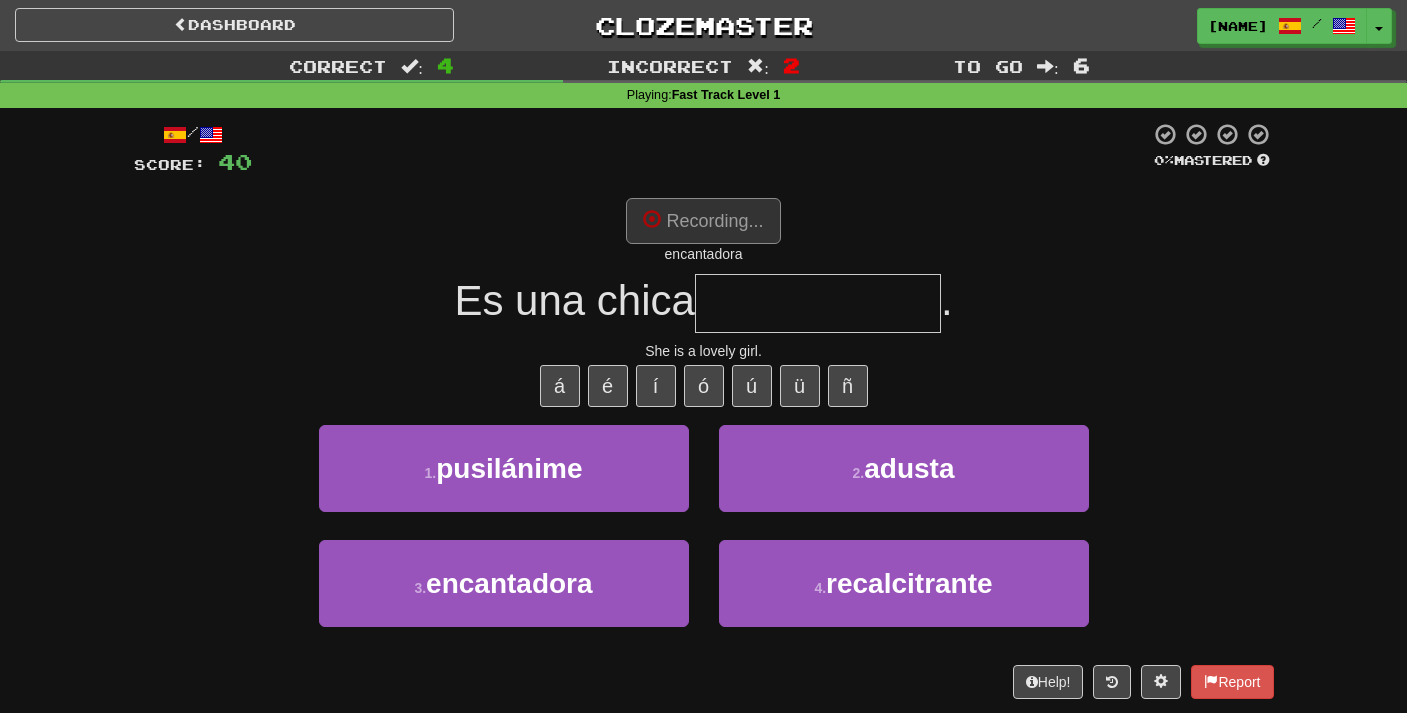type on "**********" 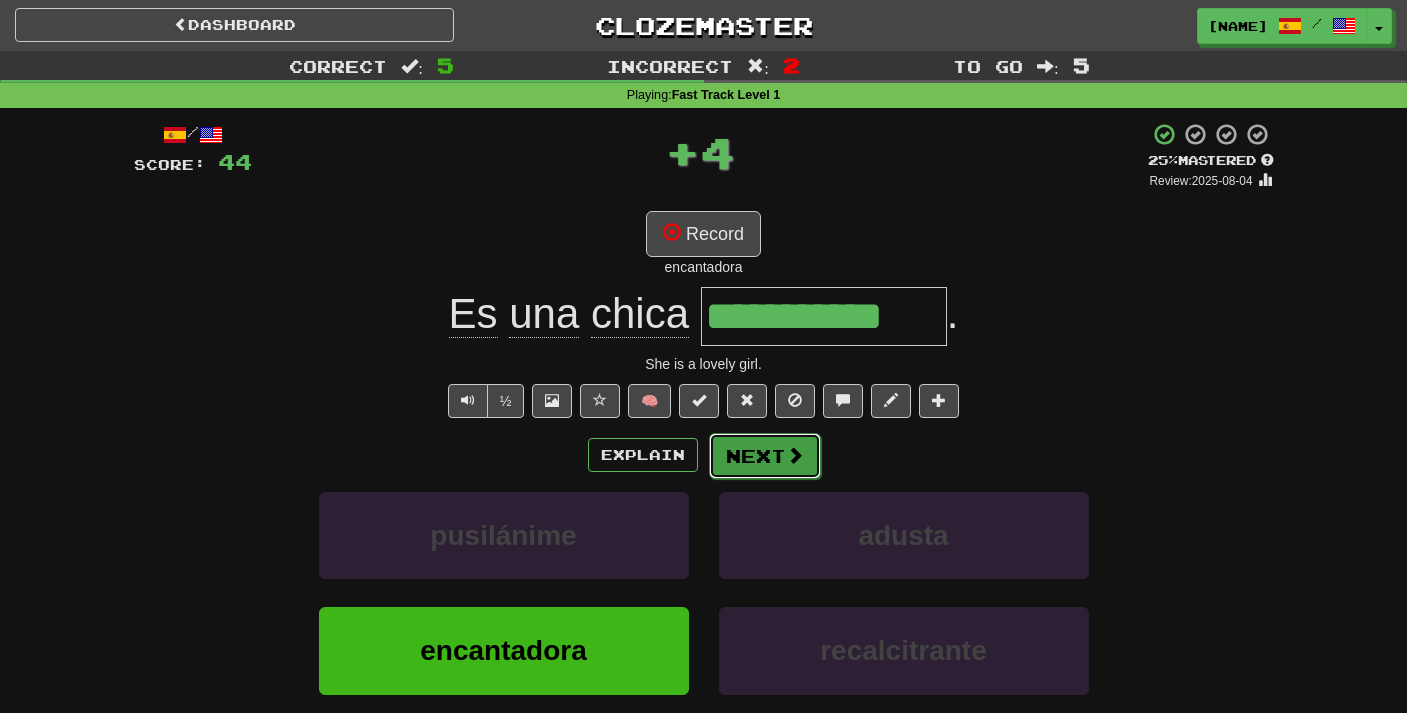 click on "Next" at bounding box center (765, 456) 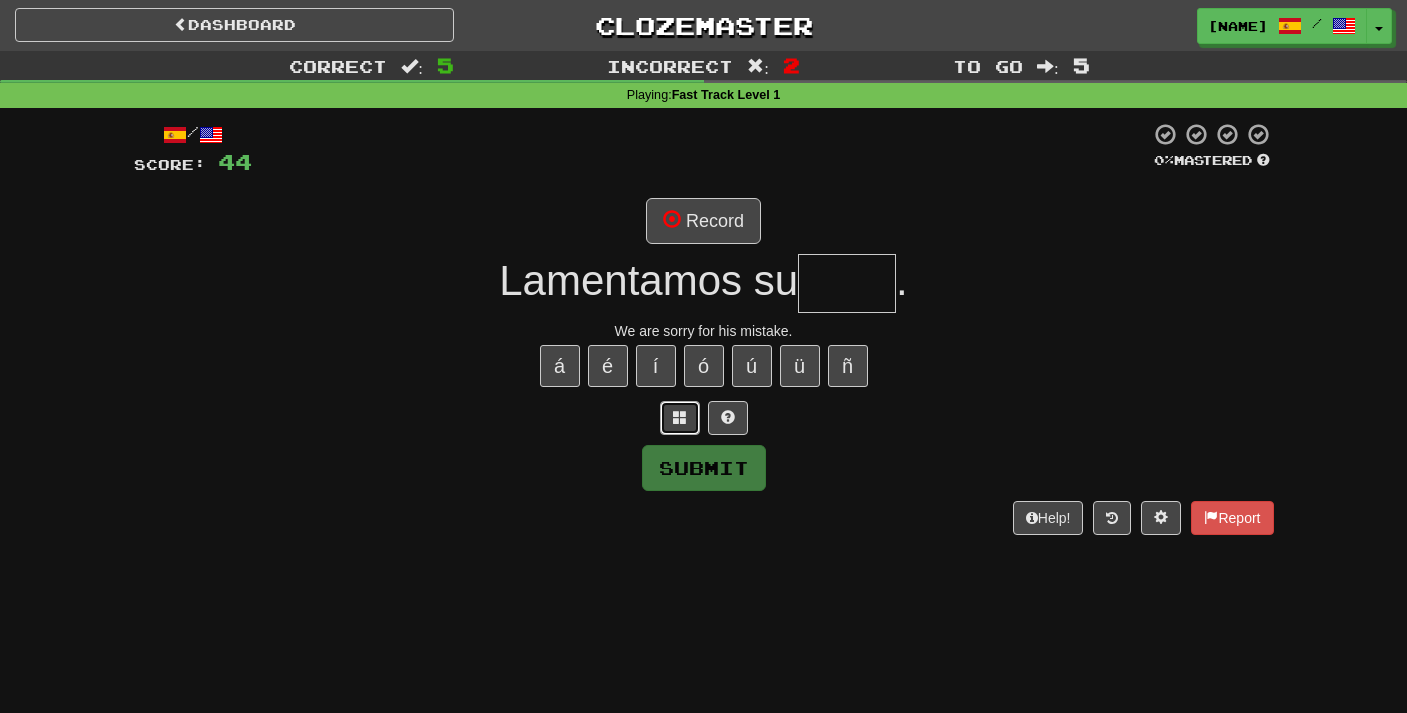 click at bounding box center (680, 417) 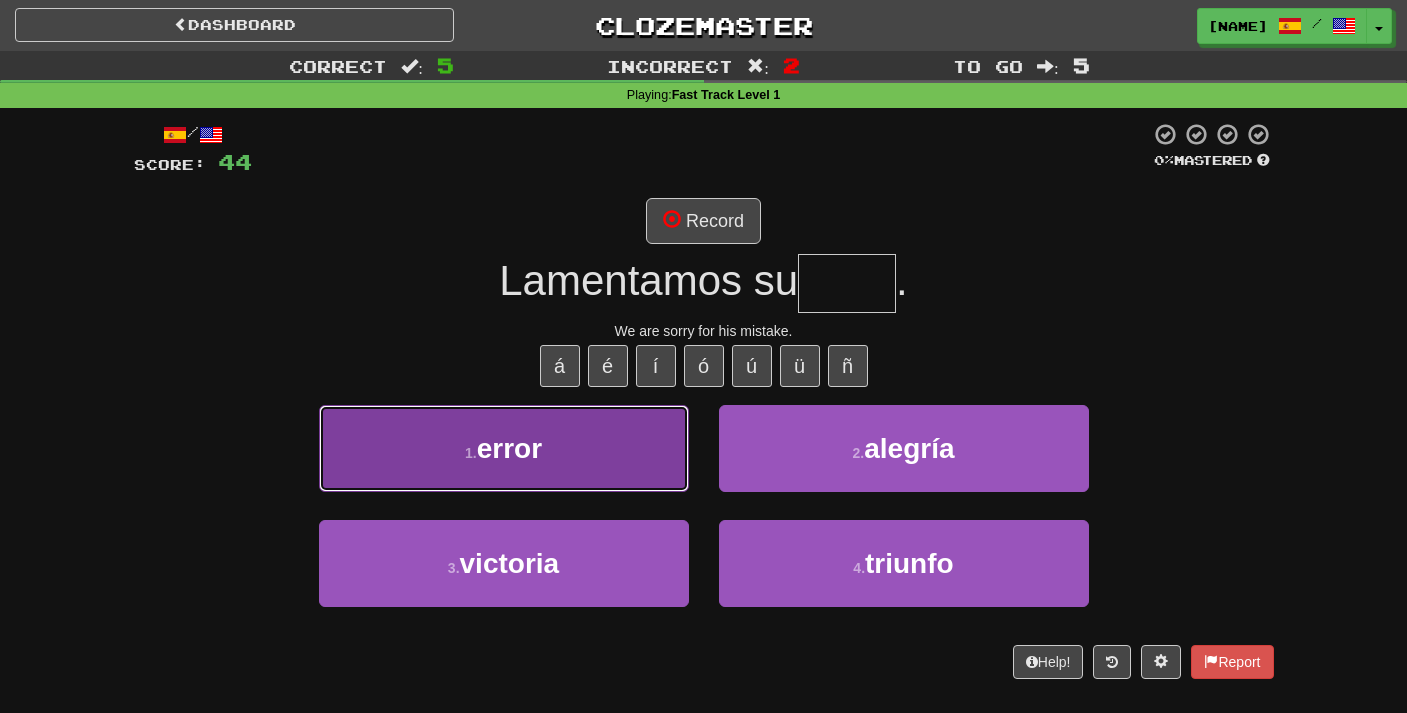 click on "1 .  error" at bounding box center (504, 448) 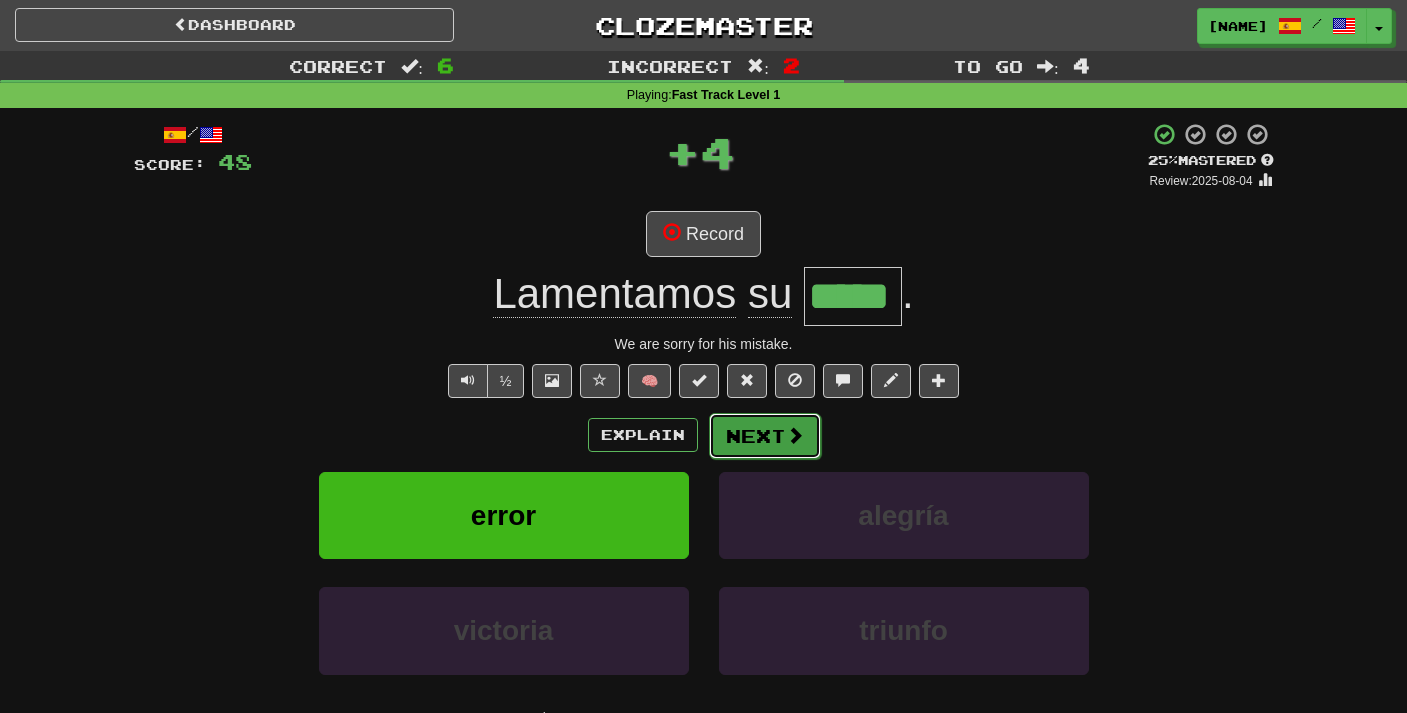 click at bounding box center [795, 435] 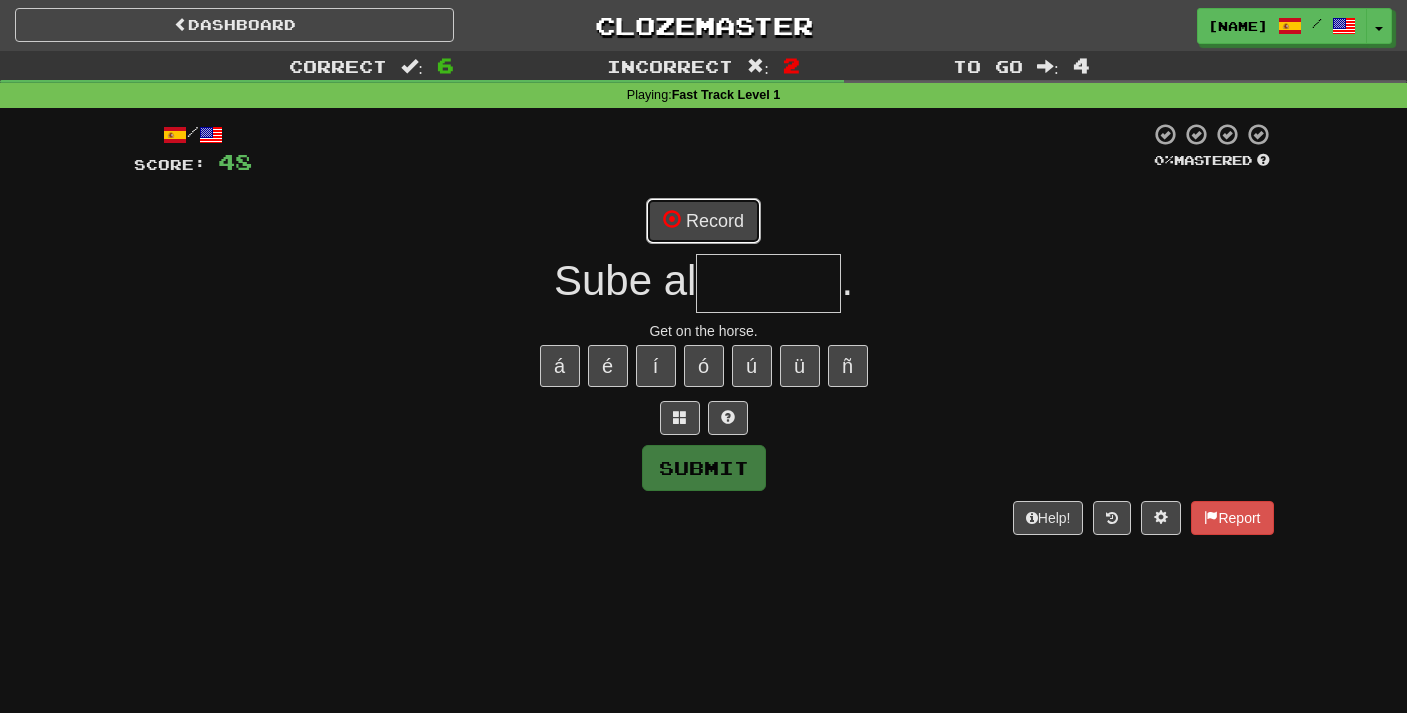 click on "Record" at bounding box center [703, 221] 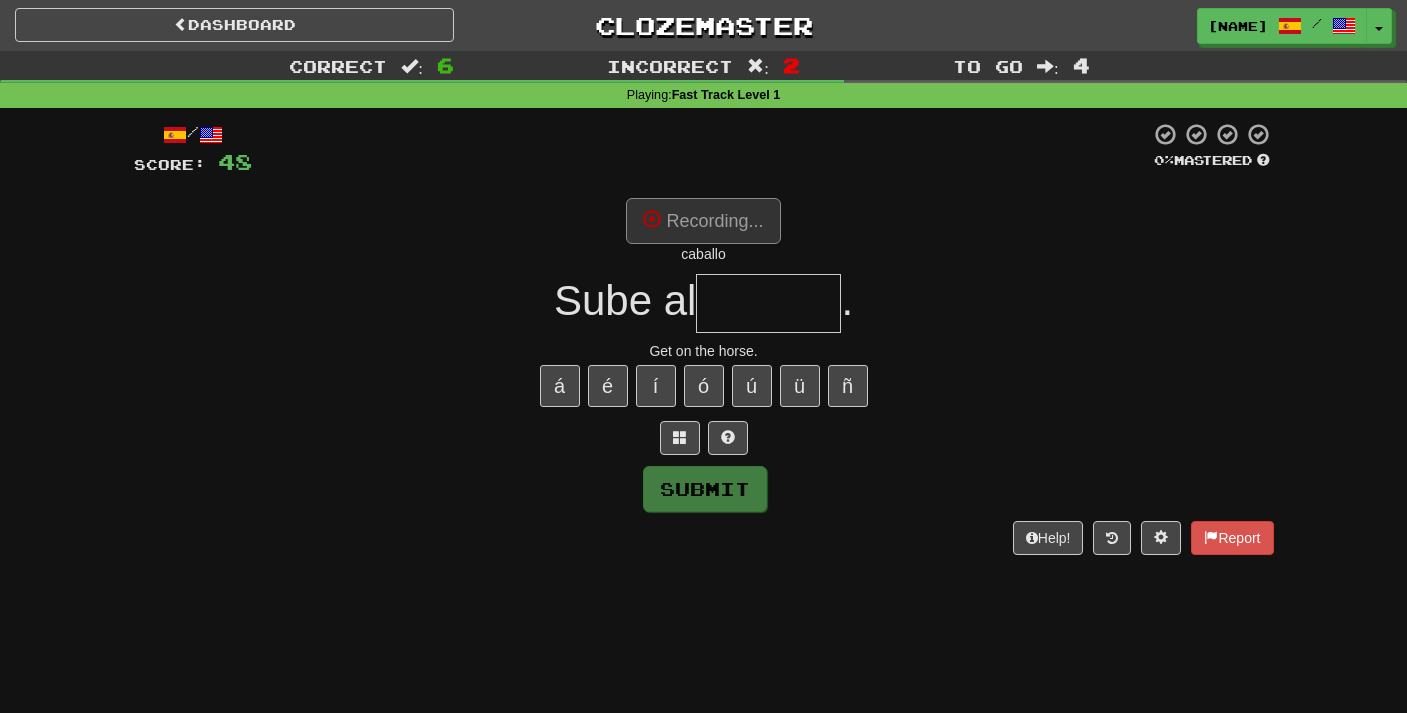 type on "*******" 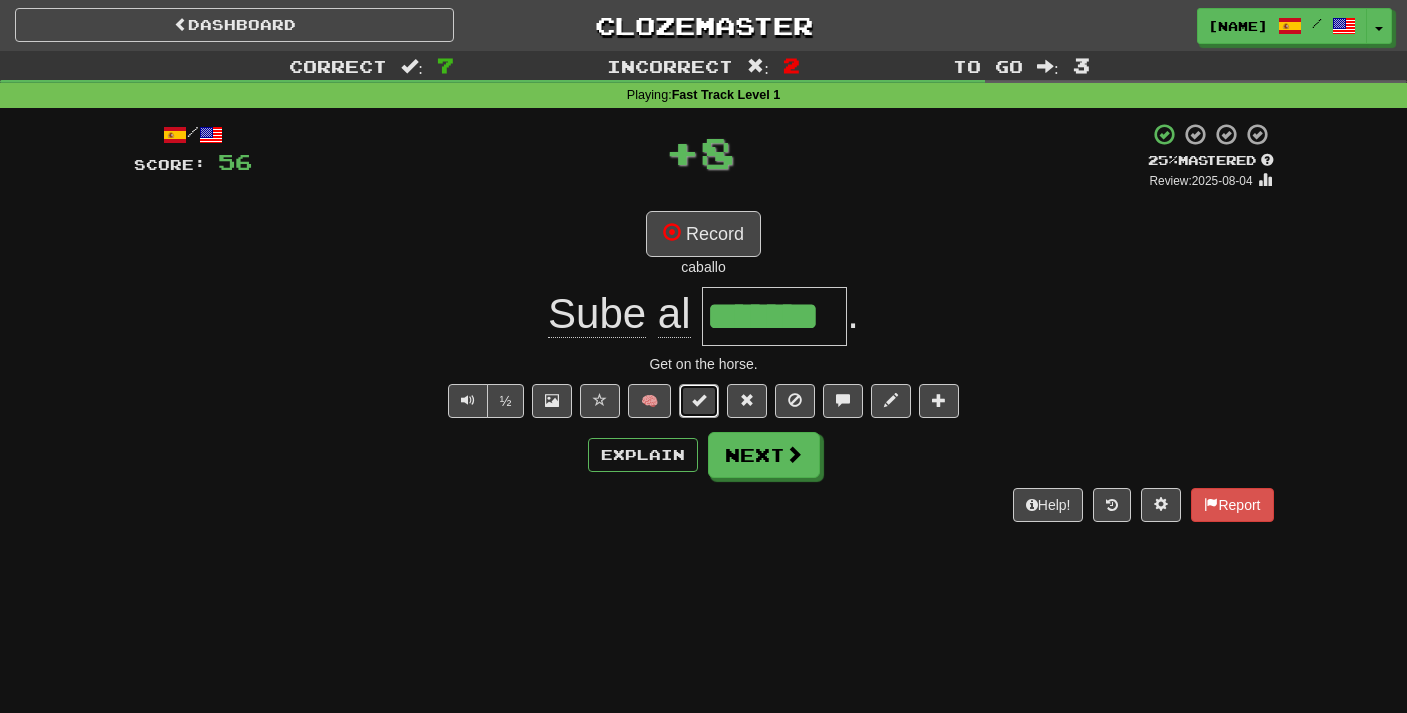 click at bounding box center (699, 400) 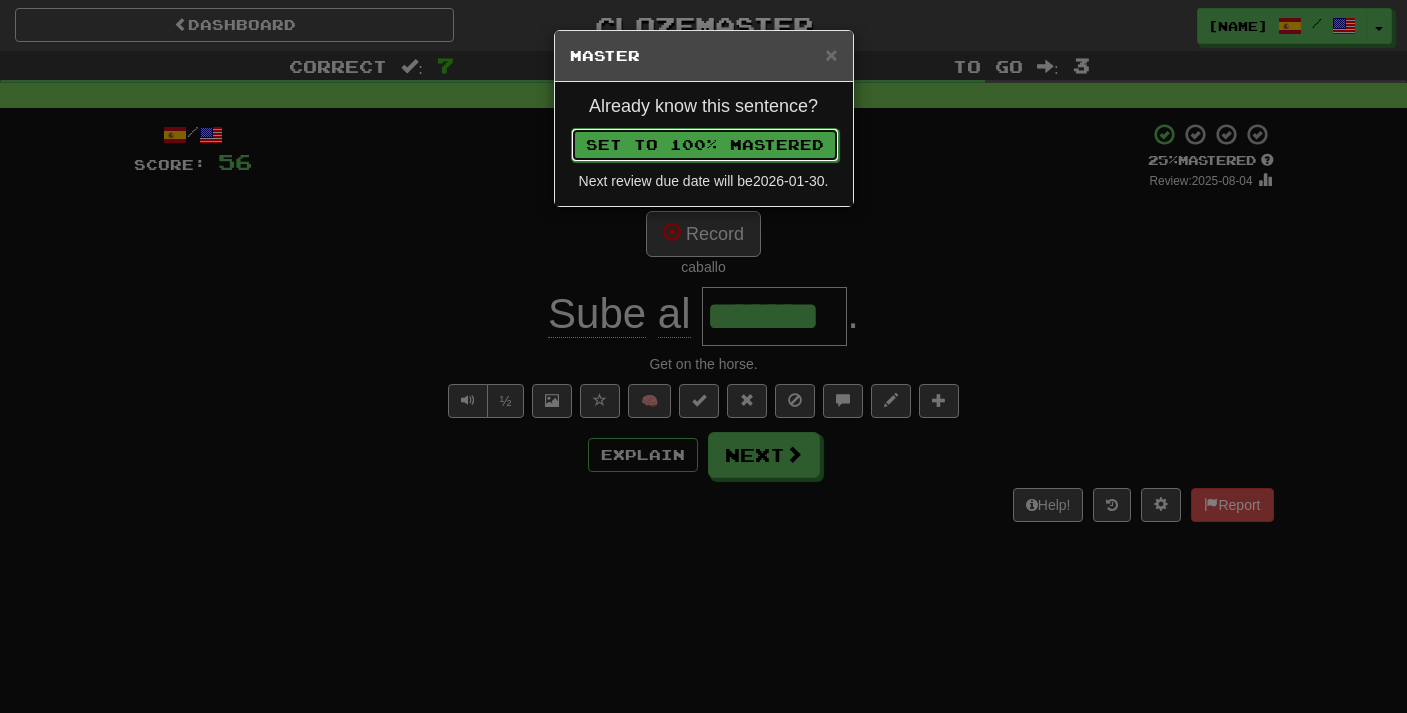 click on "Set to 100% Mastered" at bounding box center [705, 145] 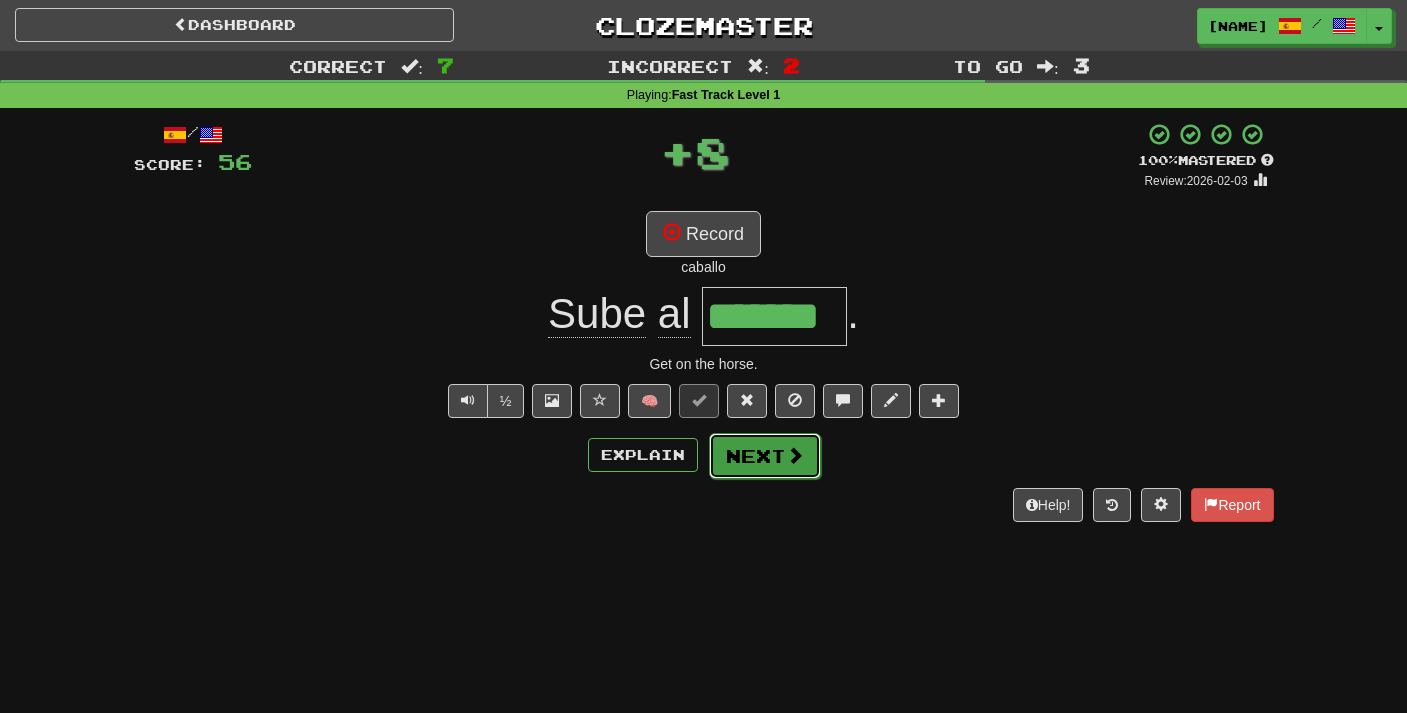 click on "Next" at bounding box center [765, 456] 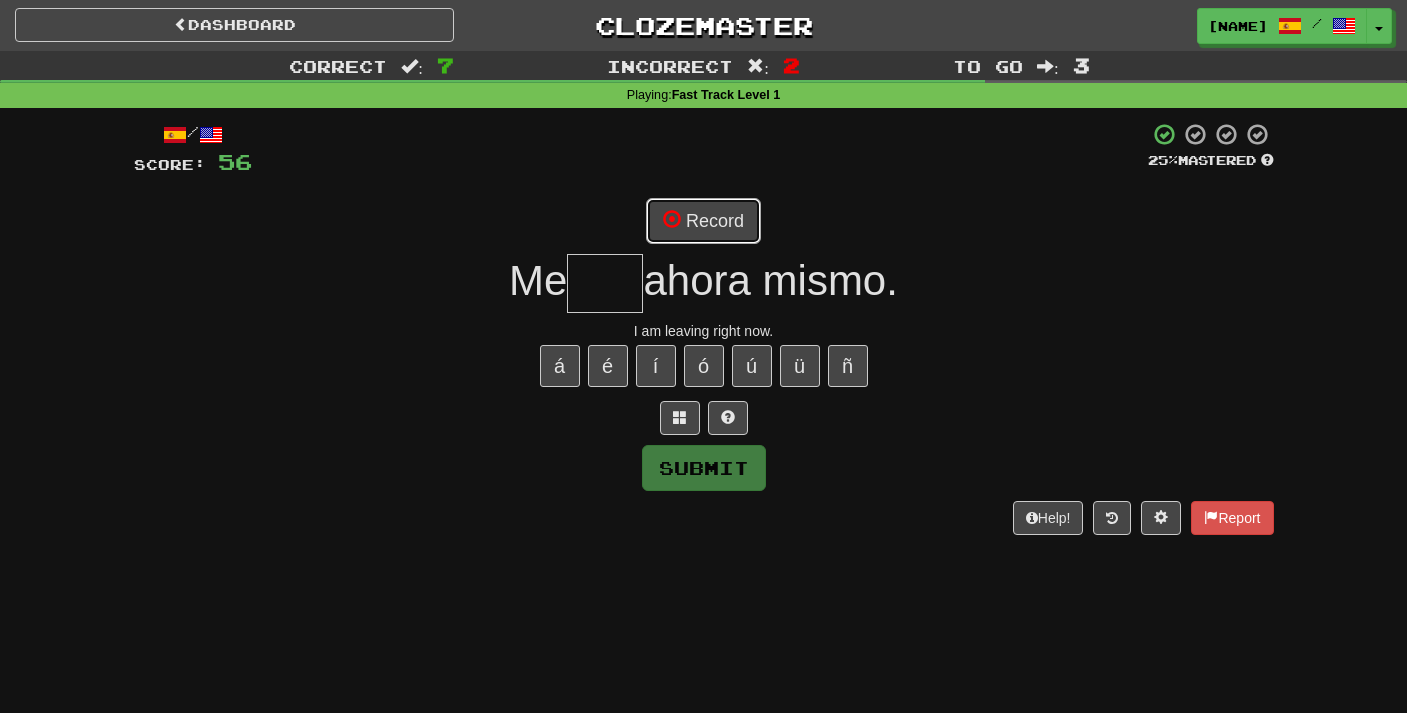 click on "Record" at bounding box center [703, 221] 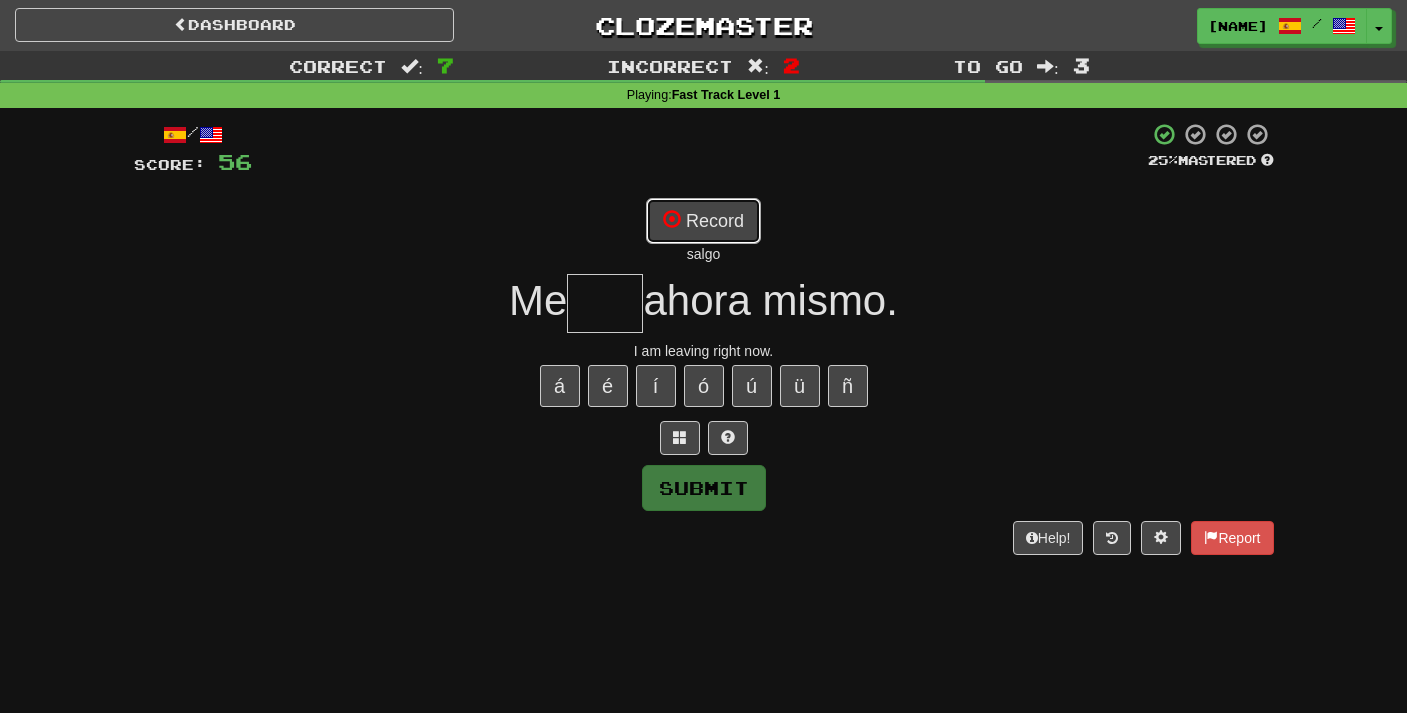click on "Record" at bounding box center (703, 221) 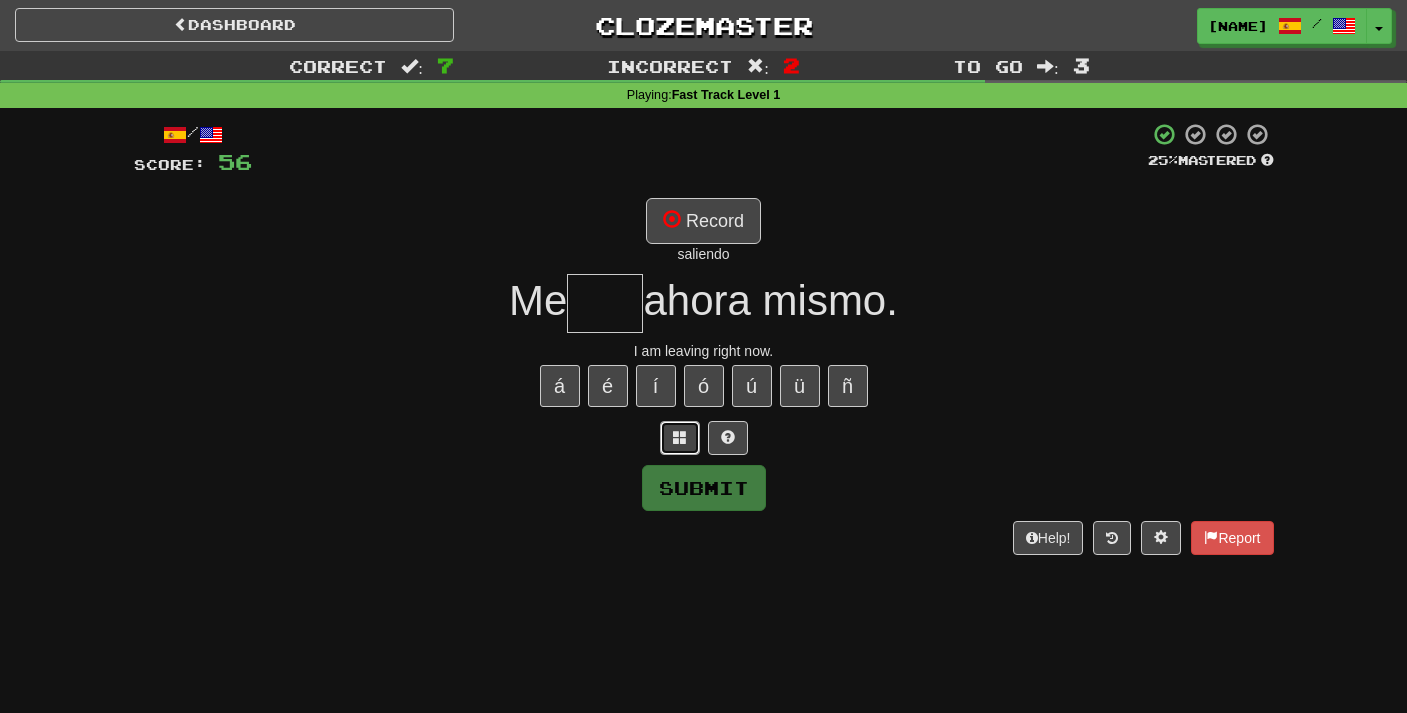click at bounding box center (680, 437) 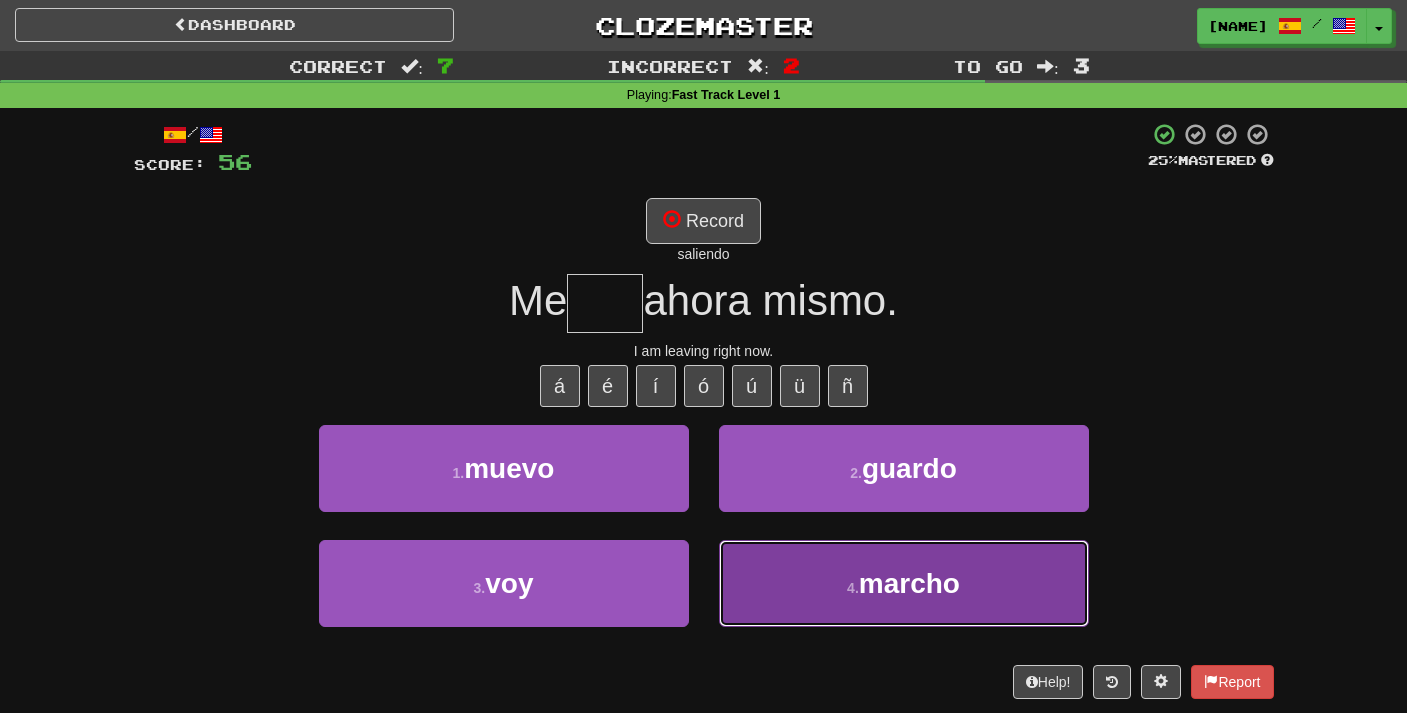 click on "4 .  marcho" at bounding box center (904, 583) 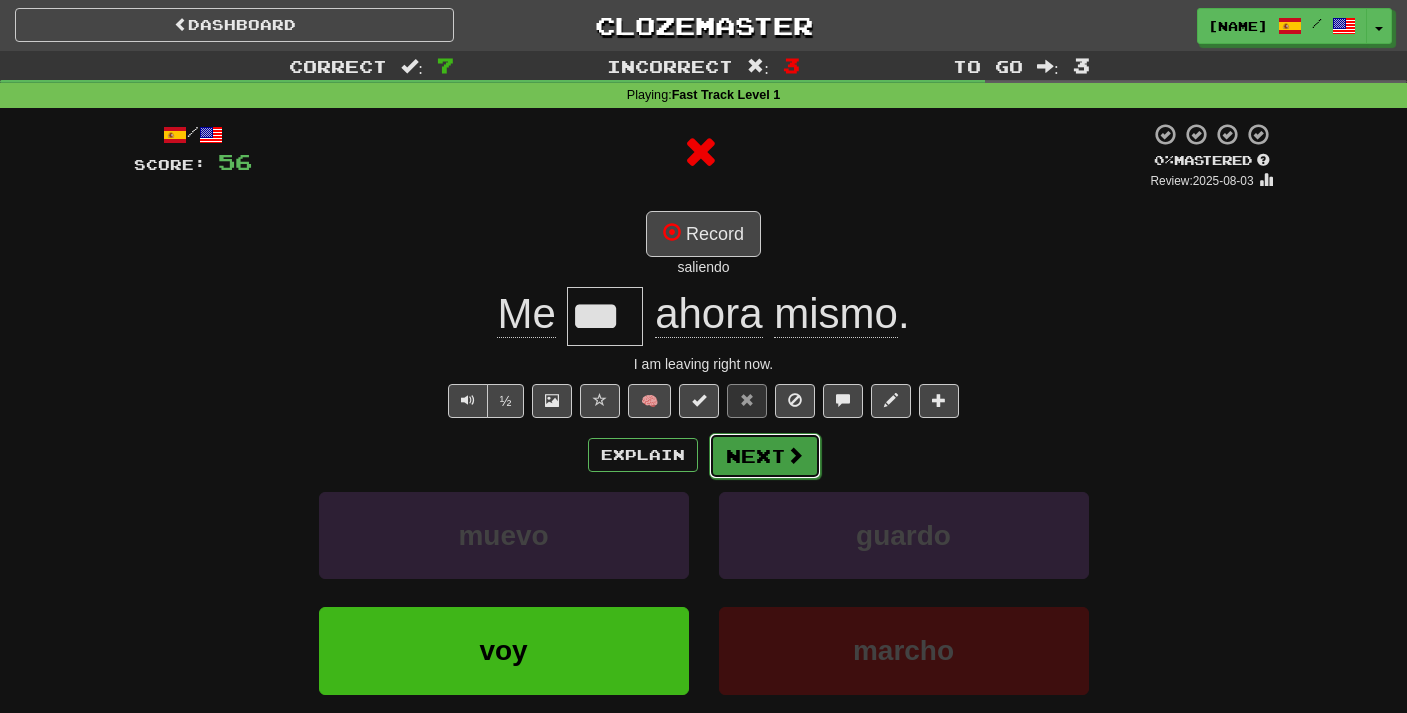 click on "Next" at bounding box center [765, 456] 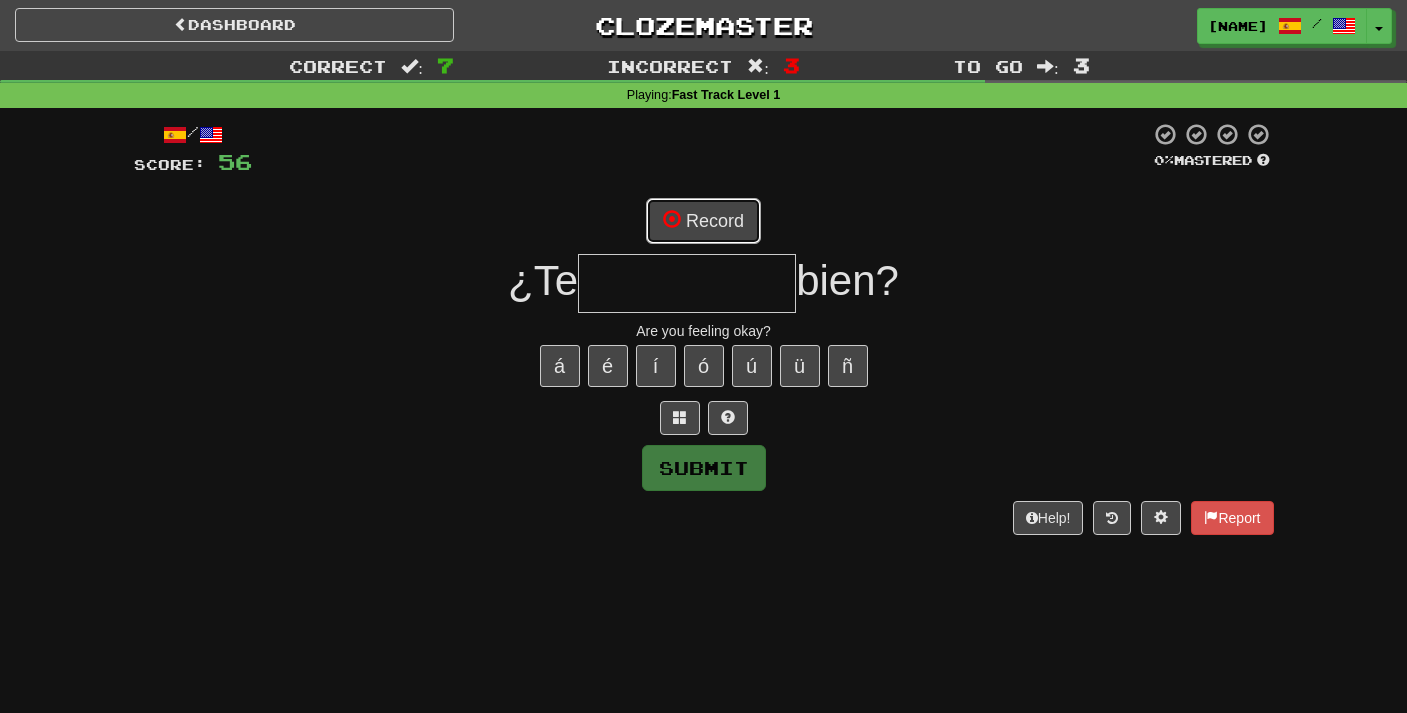 click on "Record" at bounding box center (703, 221) 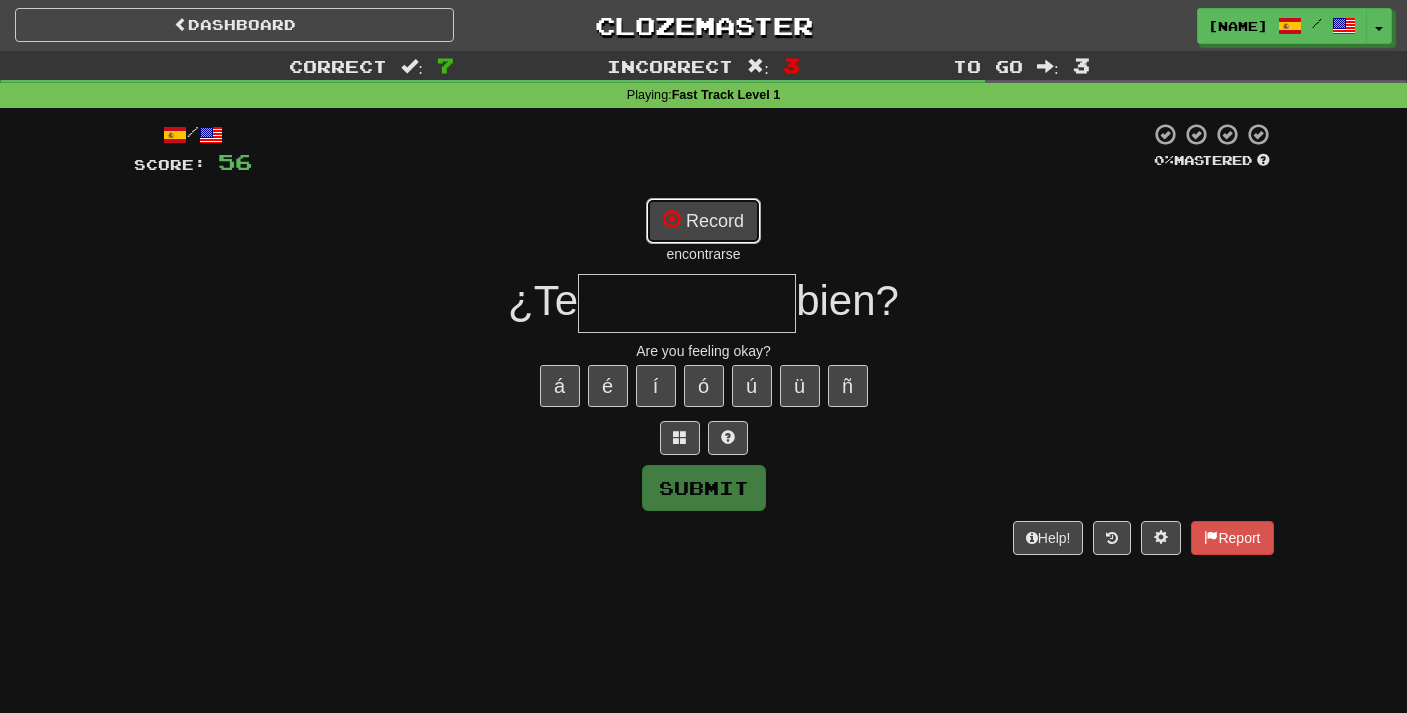 click on "Record" at bounding box center [703, 221] 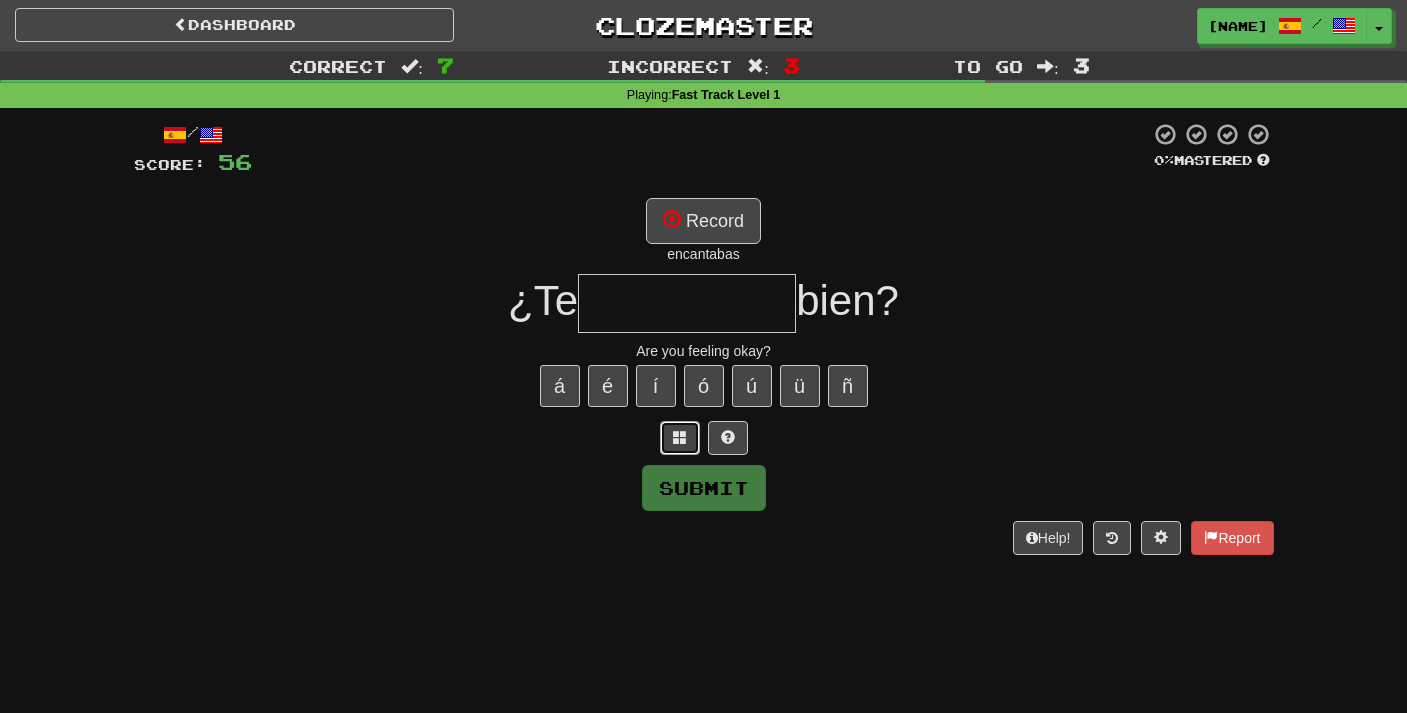 click at bounding box center [680, 437] 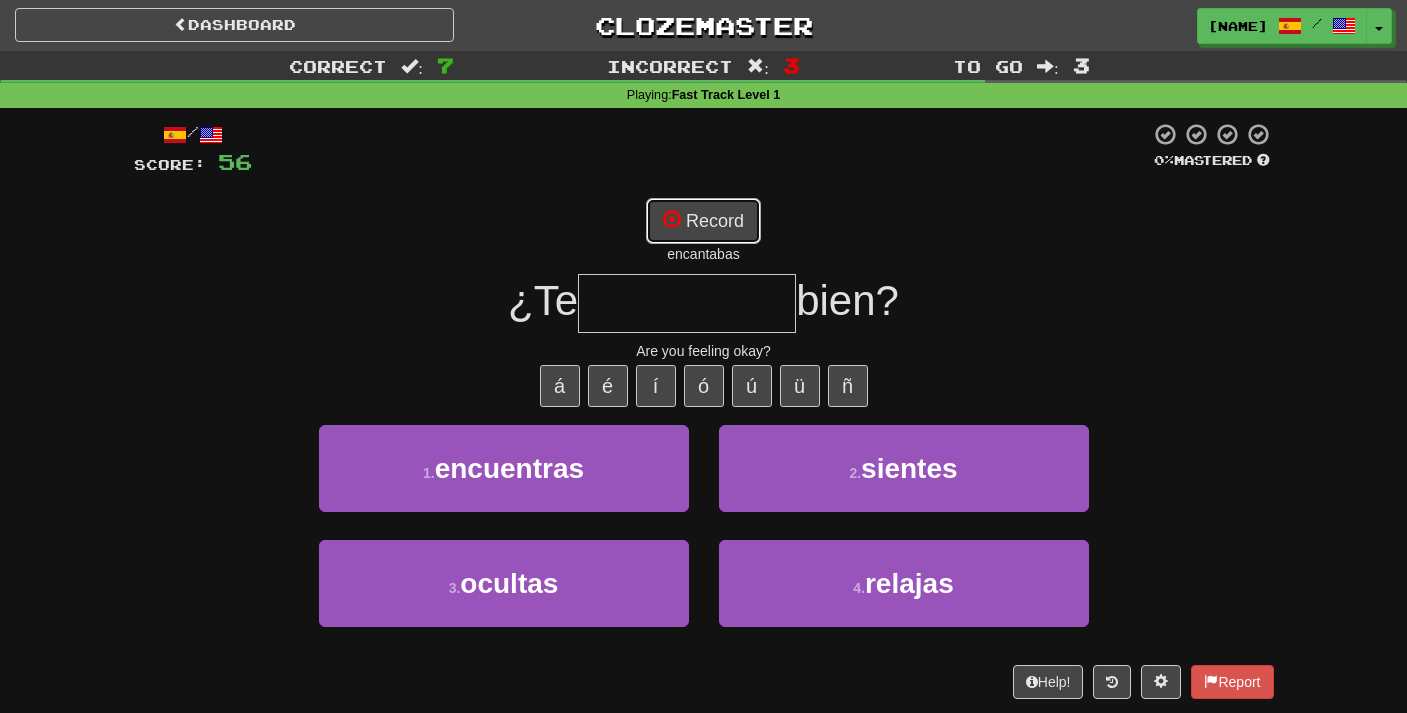 click on "Record" at bounding box center (703, 221) 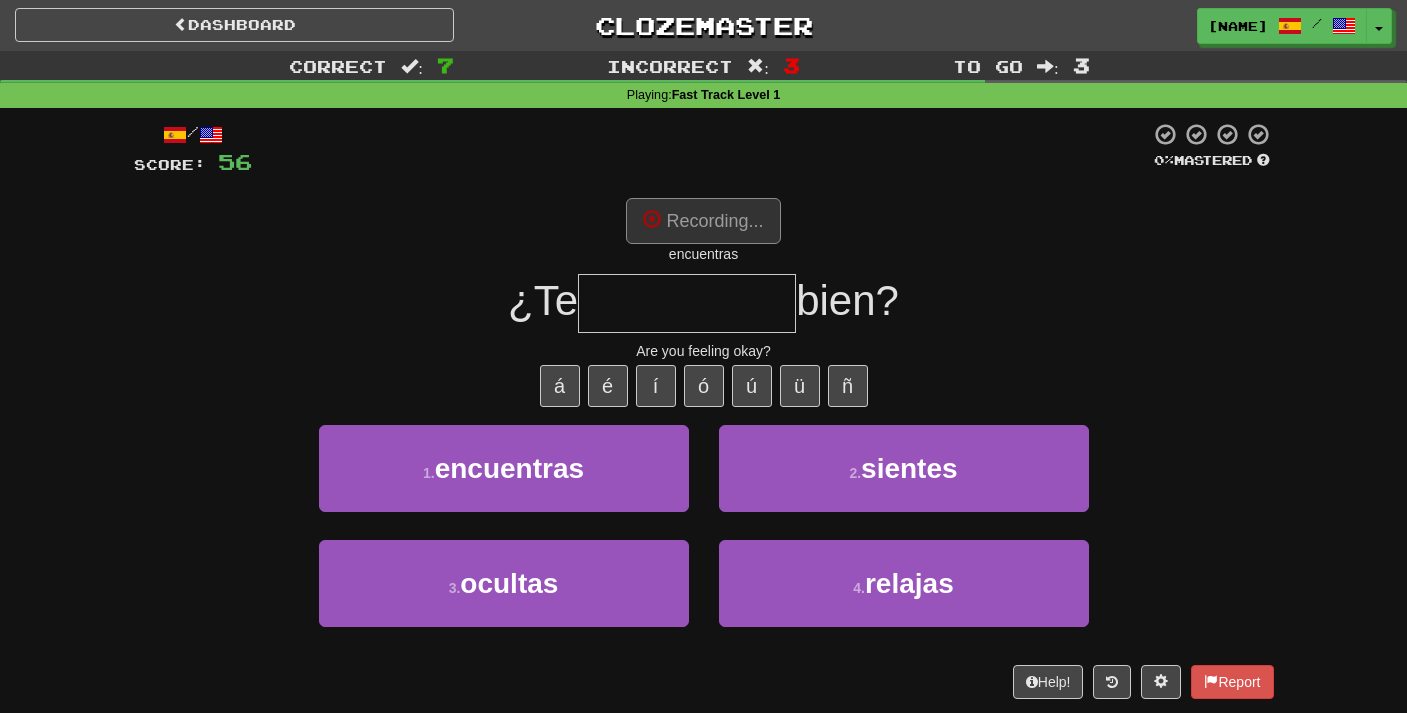 type on "**********" 